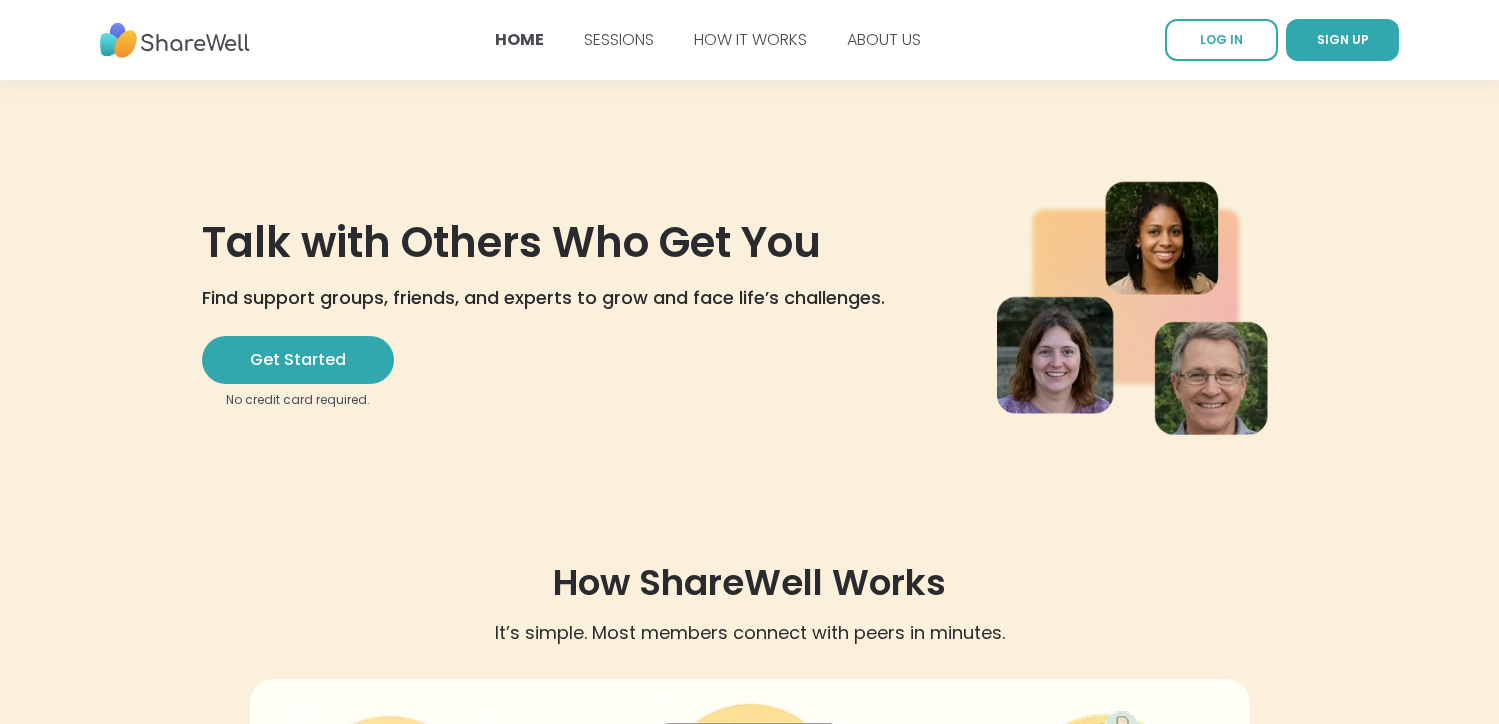 scroll, scrollTop: 0, scrollLeft: 0, axis: both 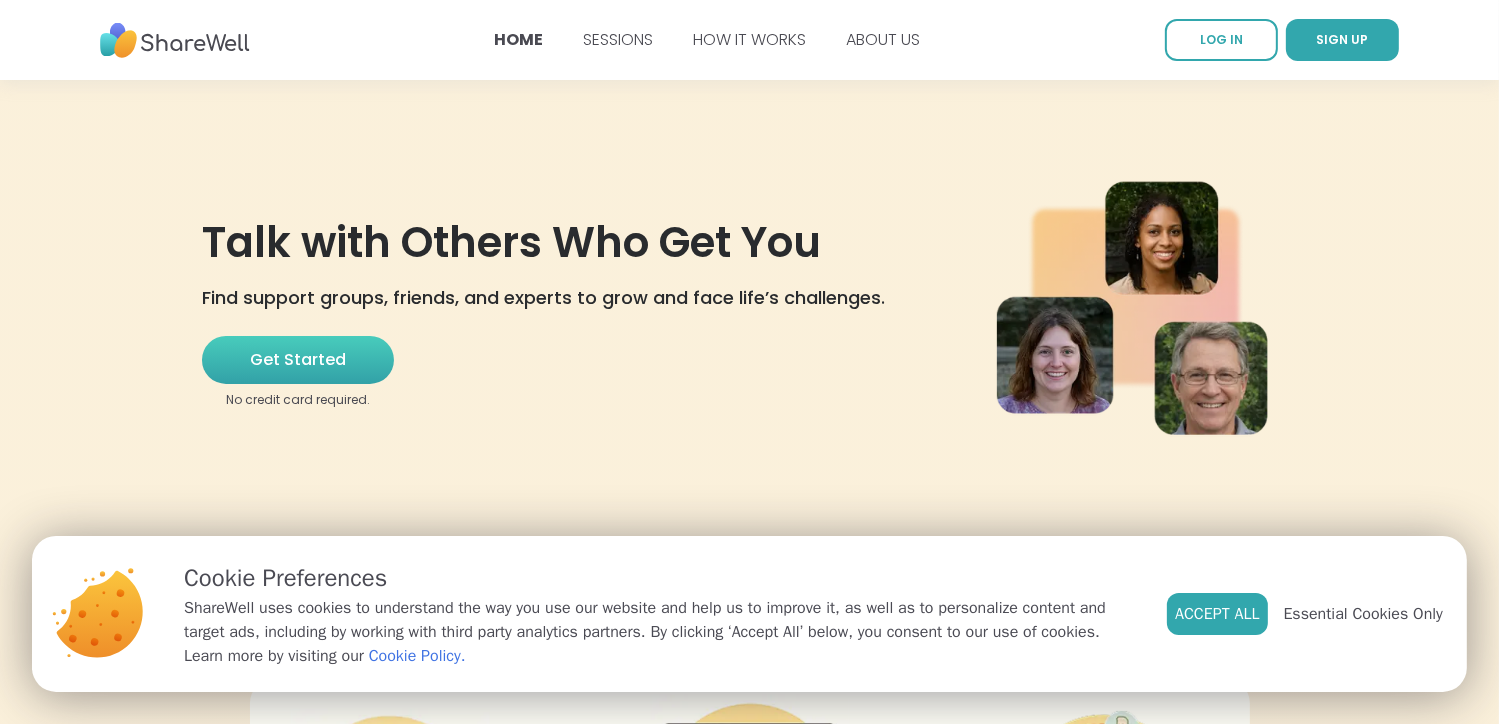 click on "Get Started" at bounding box center [298, 360] 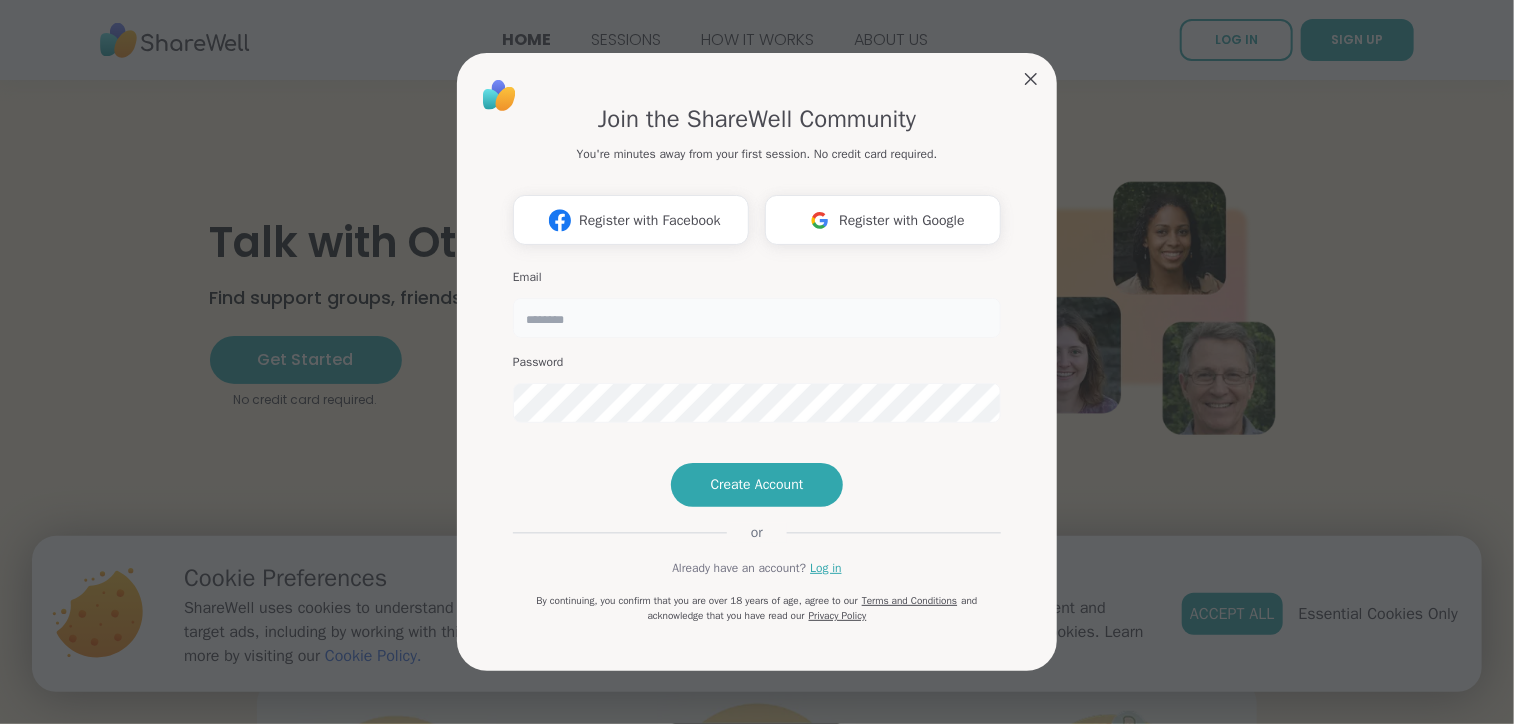 click at bounding box center (757, 318) 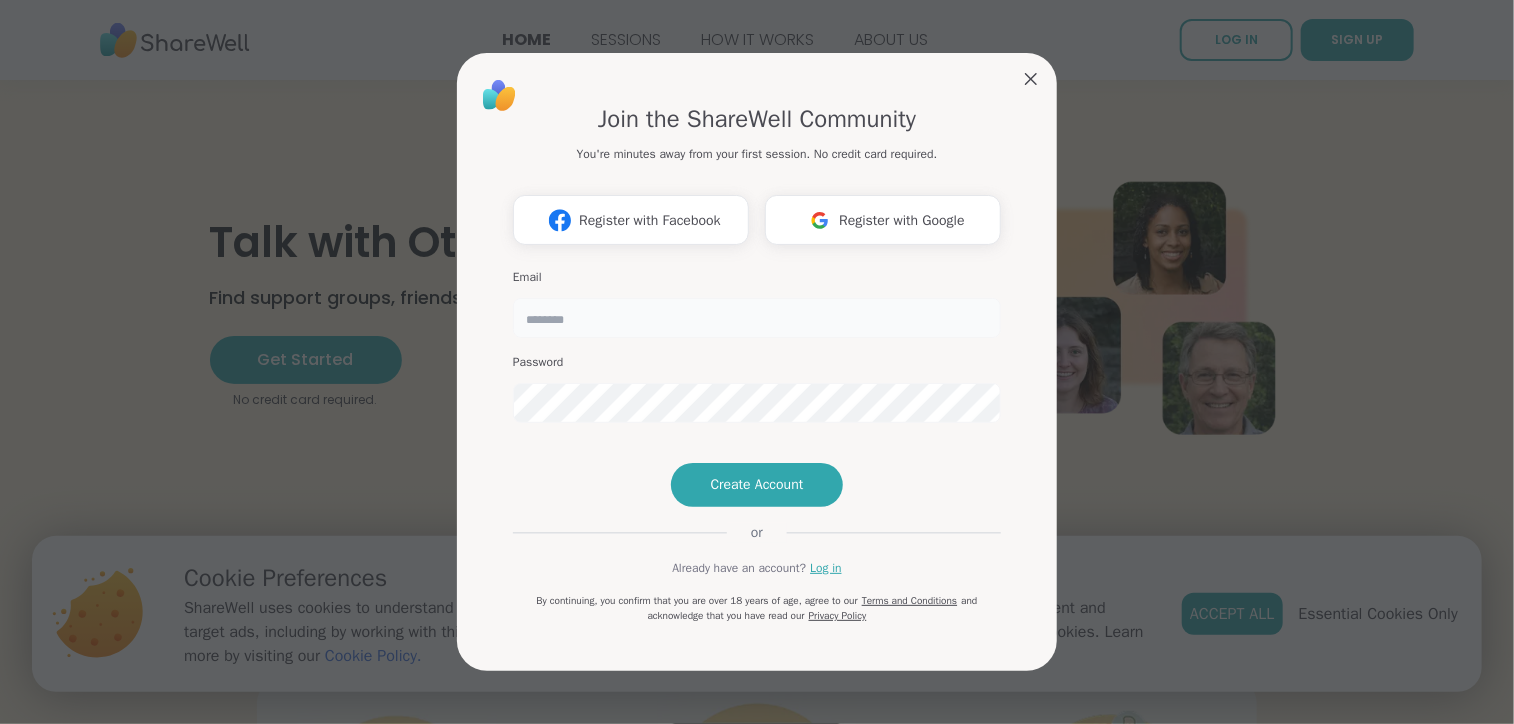 type on "**********" 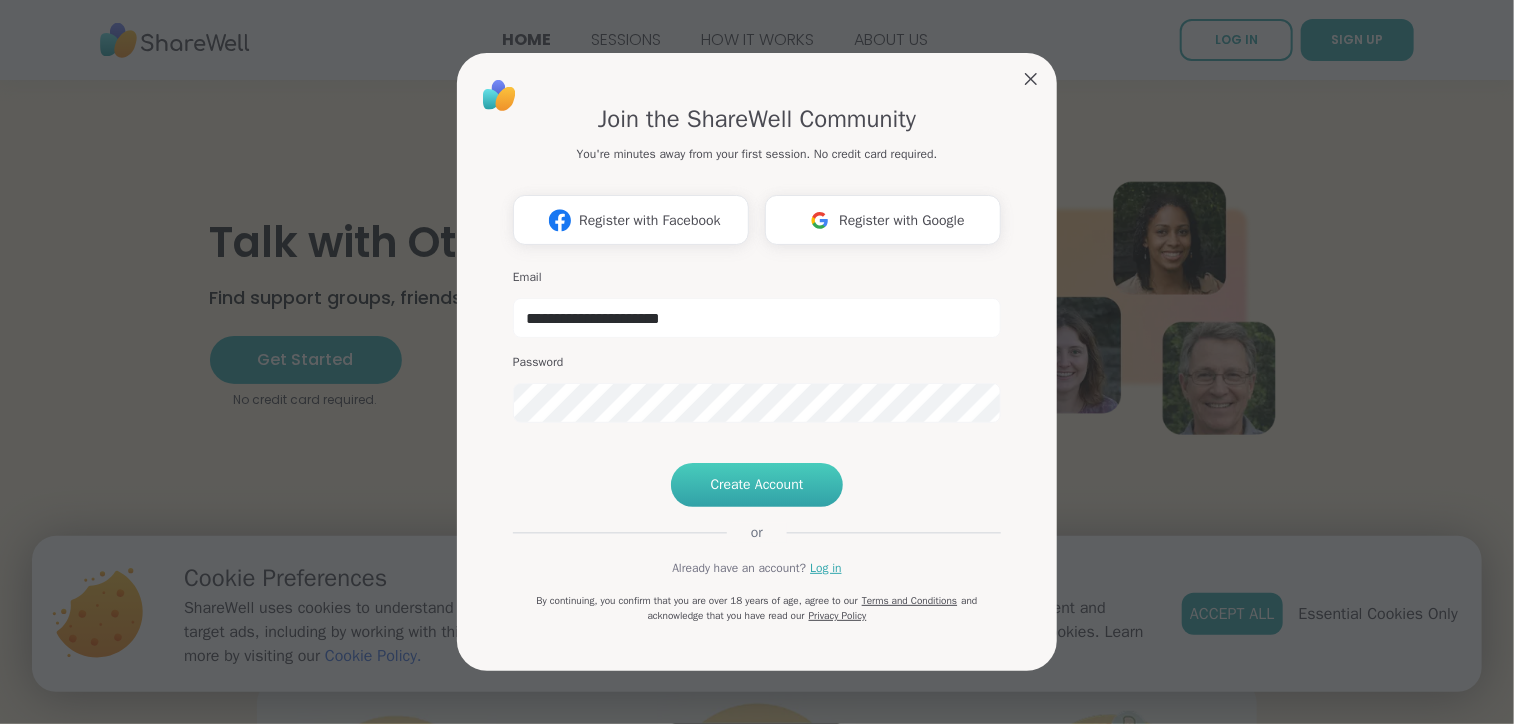 click on "Create Account" at bounding box center (757, 485) 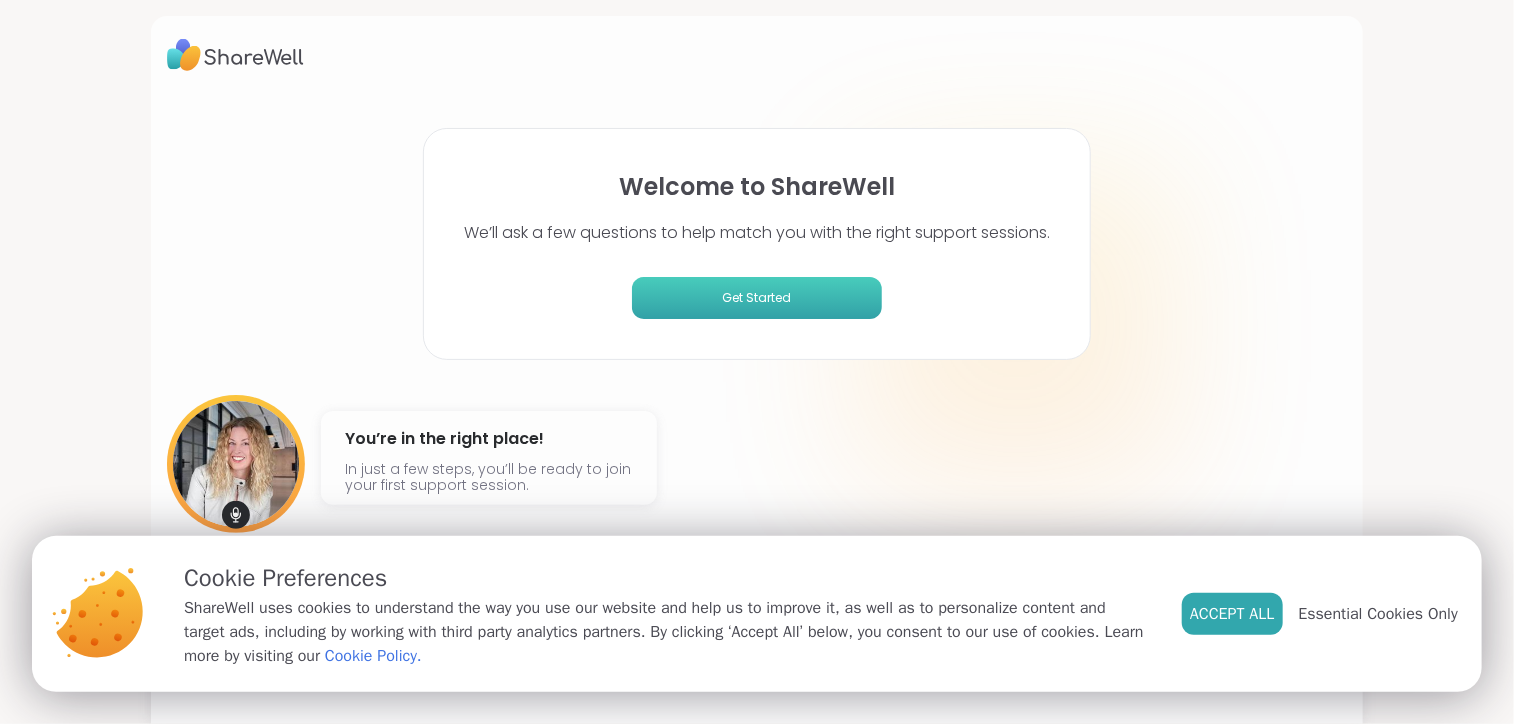 click on "Get Started" at bounding box center [757, 298] 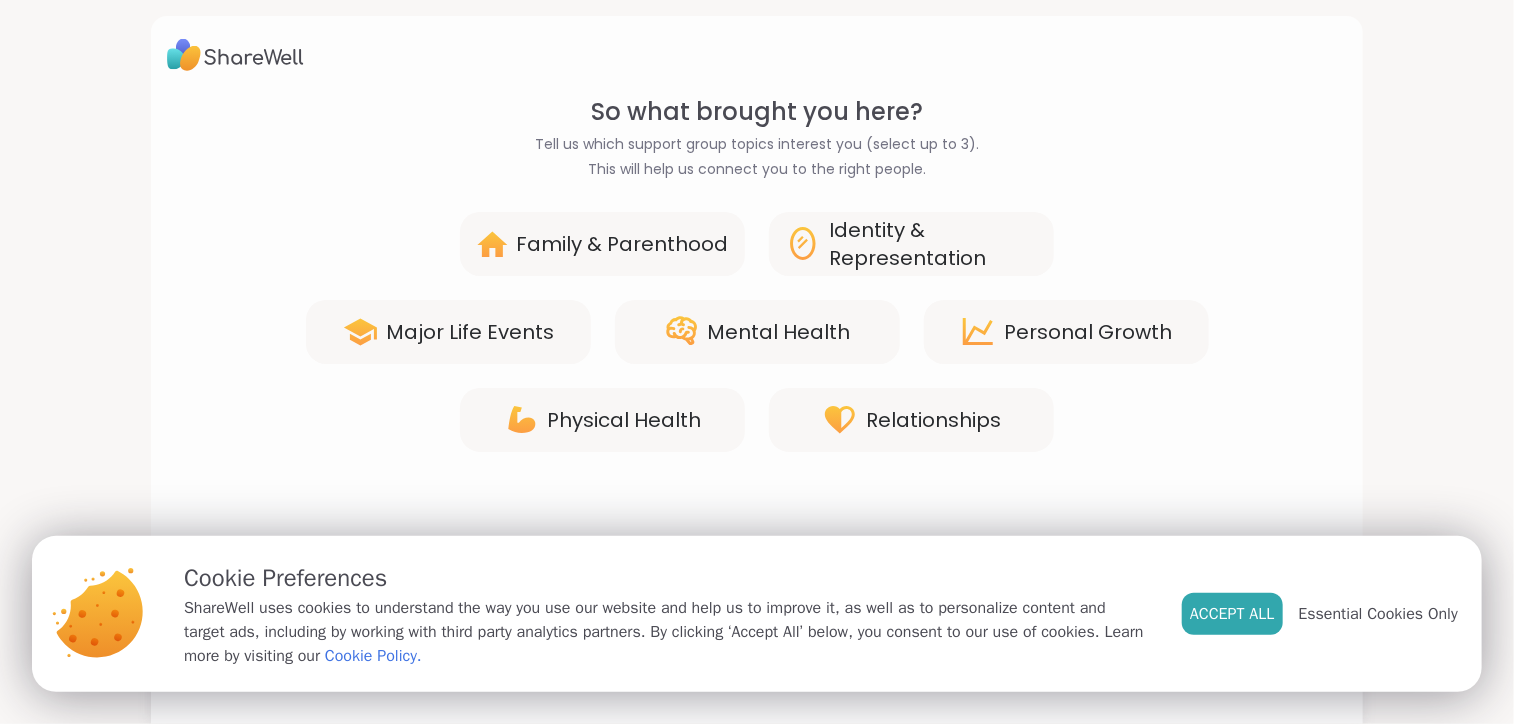 click on "Mental Health" at bounding box center (779, 332) 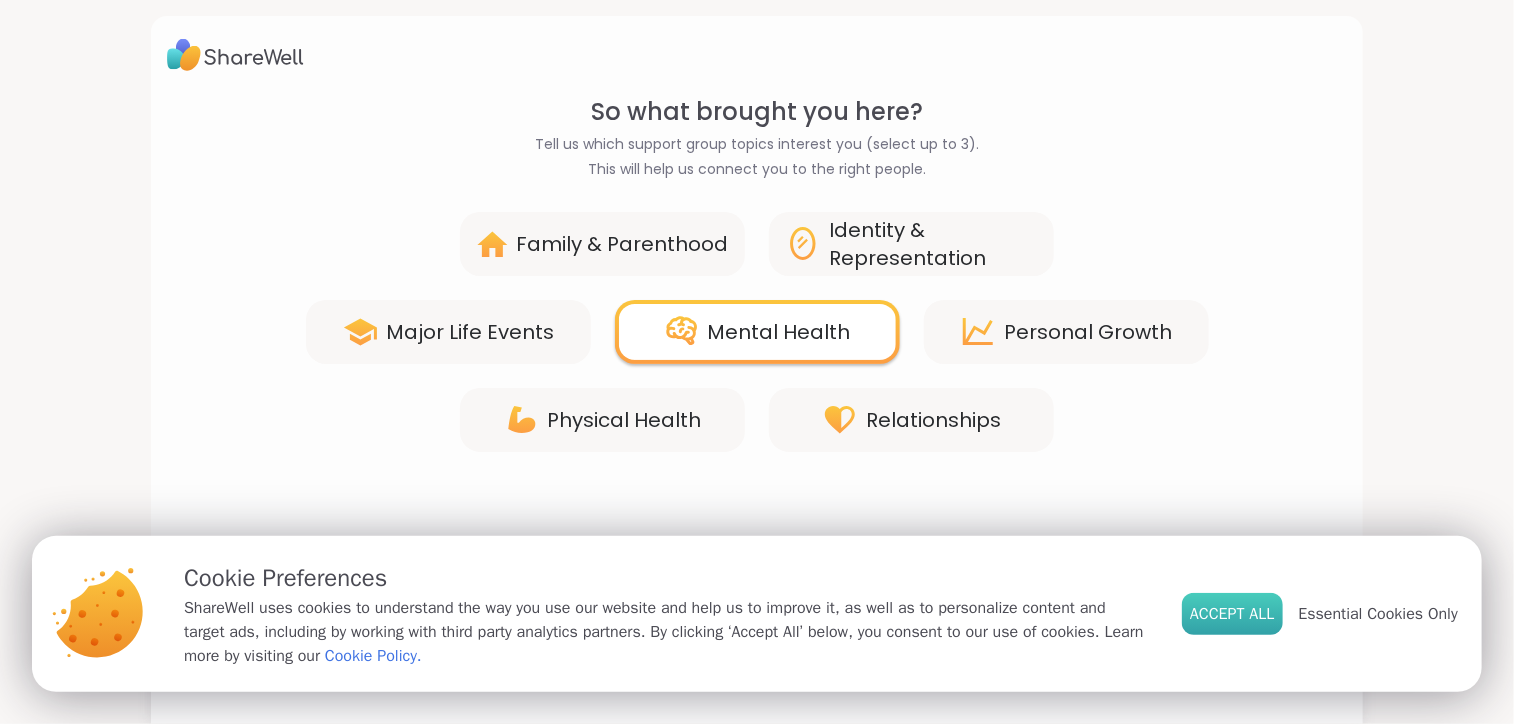 click on "Accept All" at bounding box center (1232, 614) 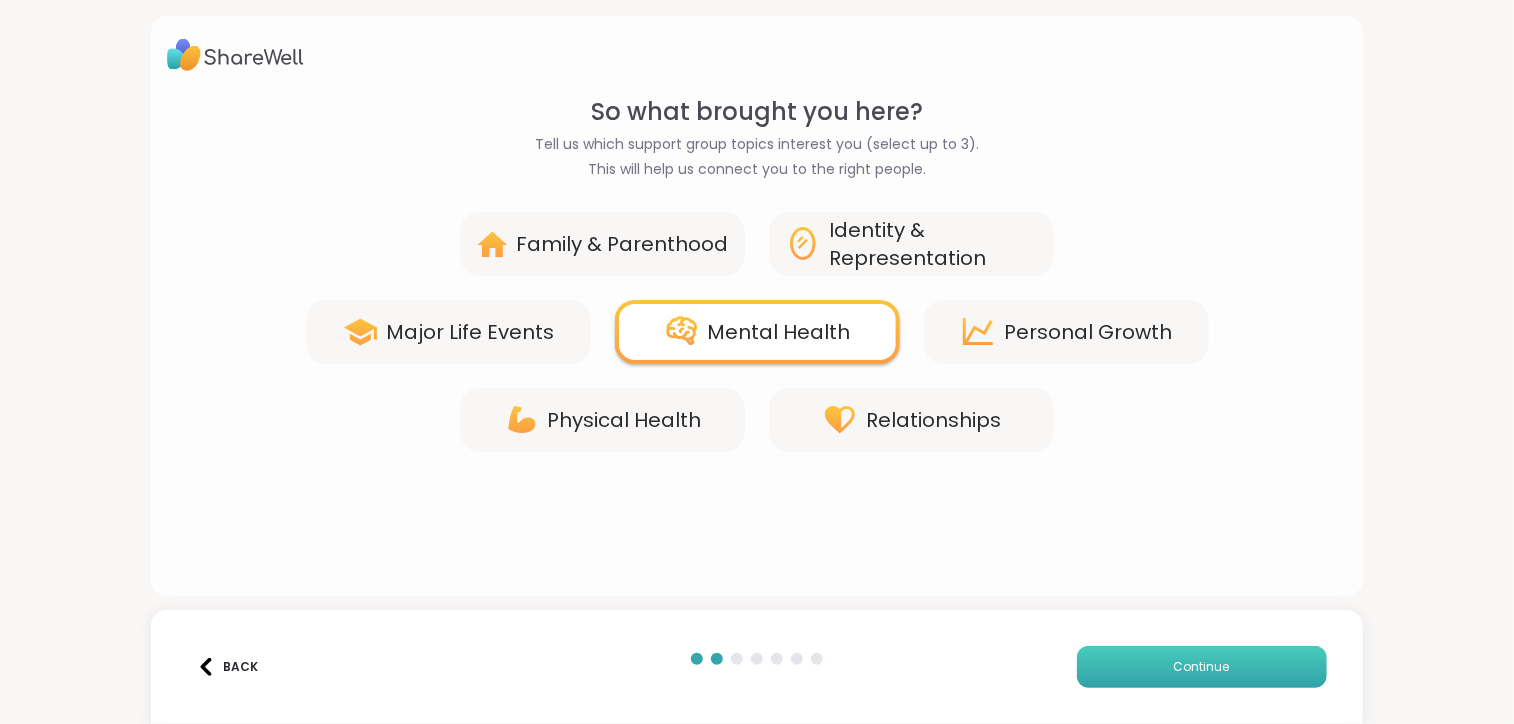 click on "Continue" at bounding box center [1202, 667] 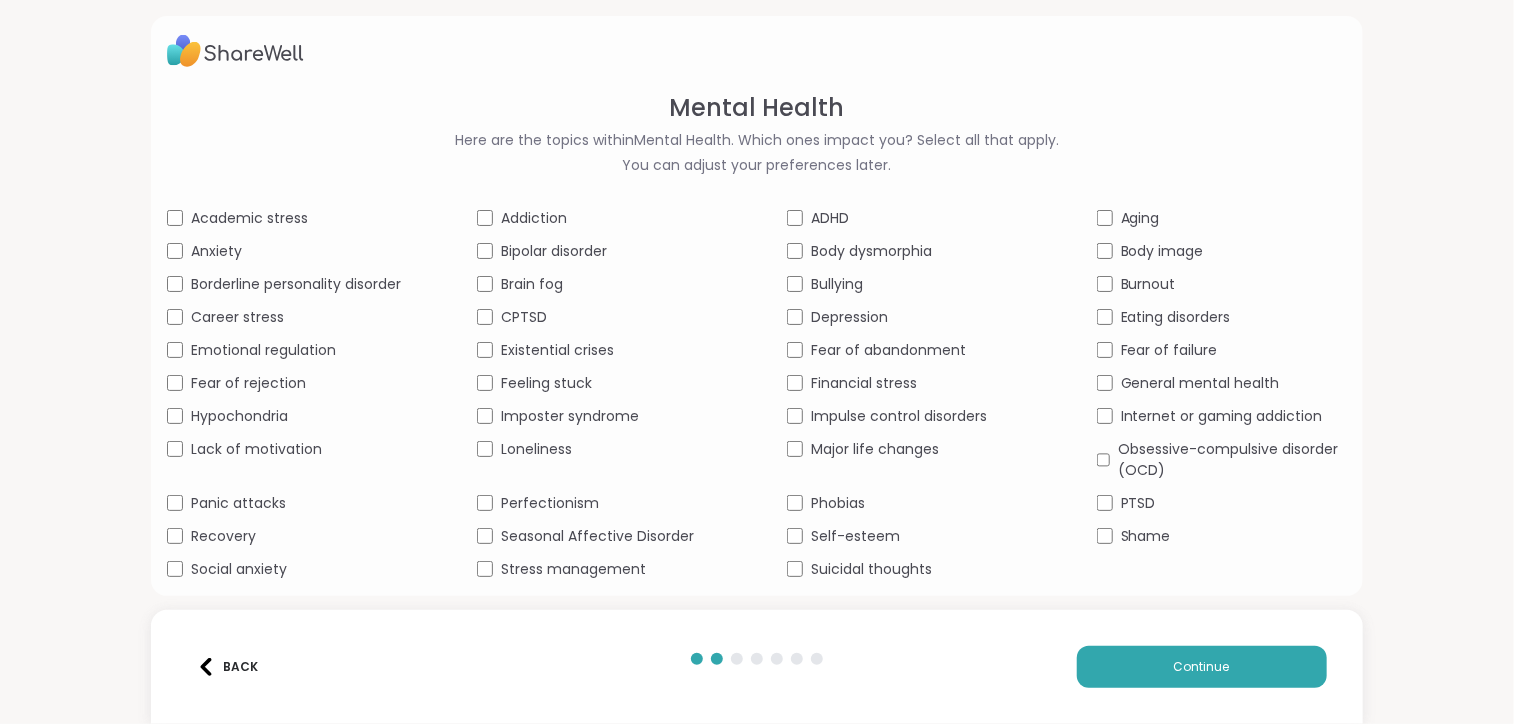 scroll, scrollTop: 3, scrollLeft: 0, axis: vertical 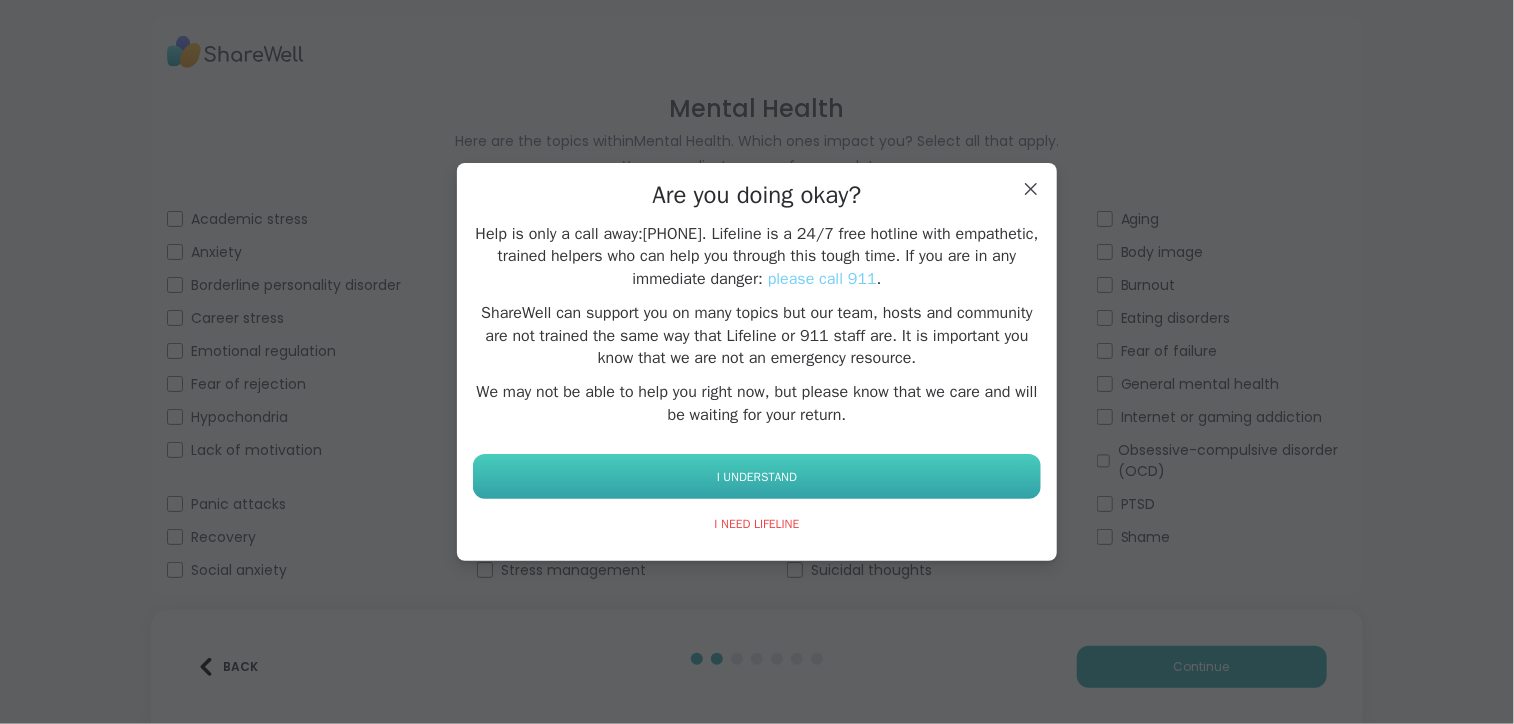 click on "I UNDERSTAND" at bounding box center (757, 476) 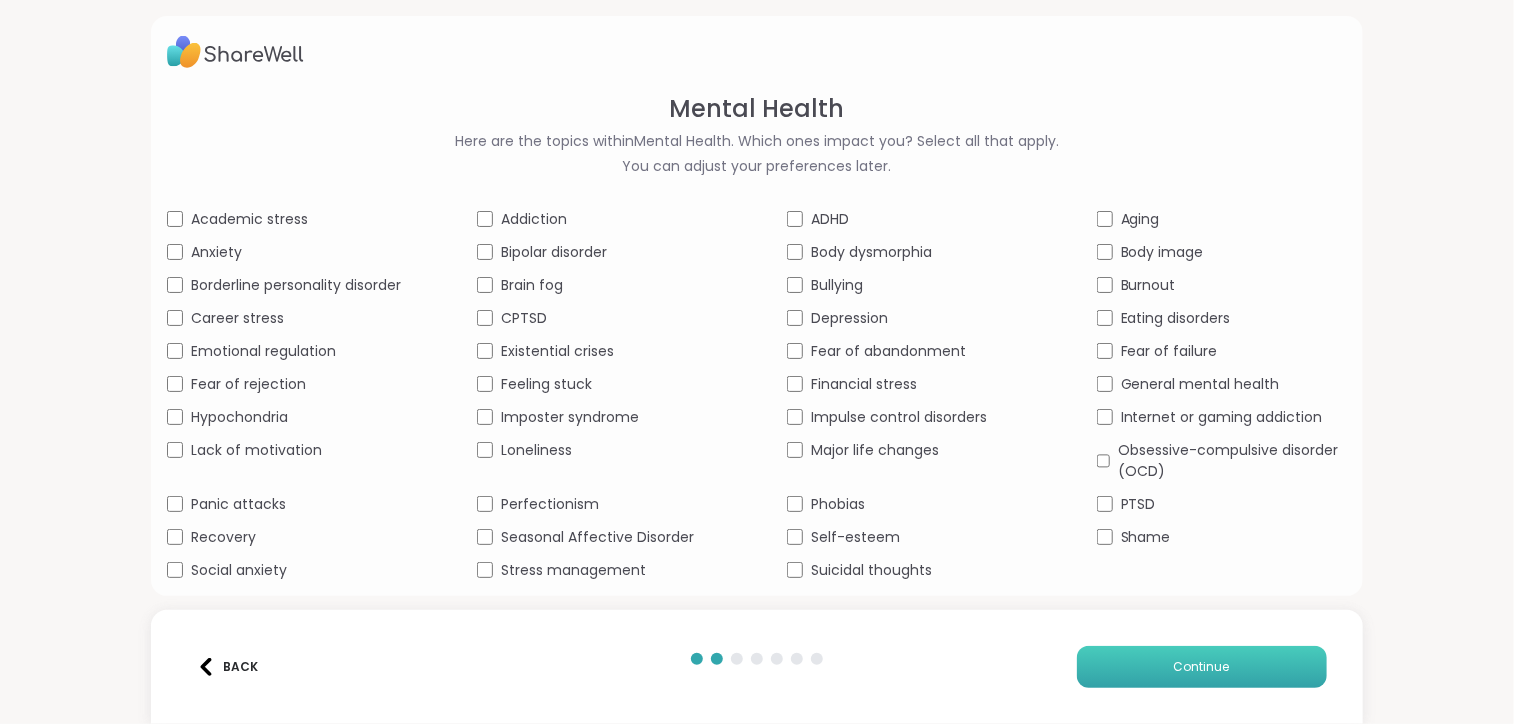 click on "Continue" at bounding box center [1202, 667] 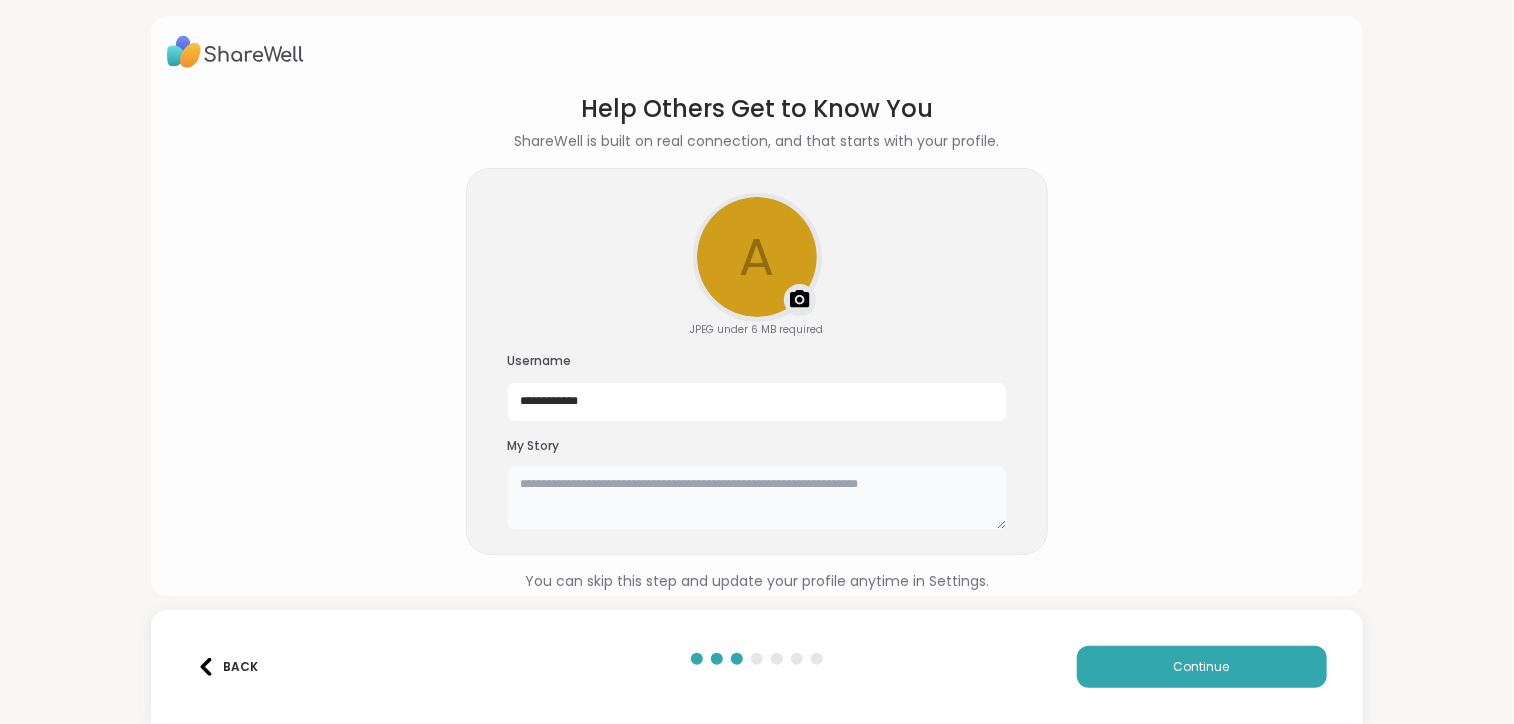 click at bounding box center [757, 498] 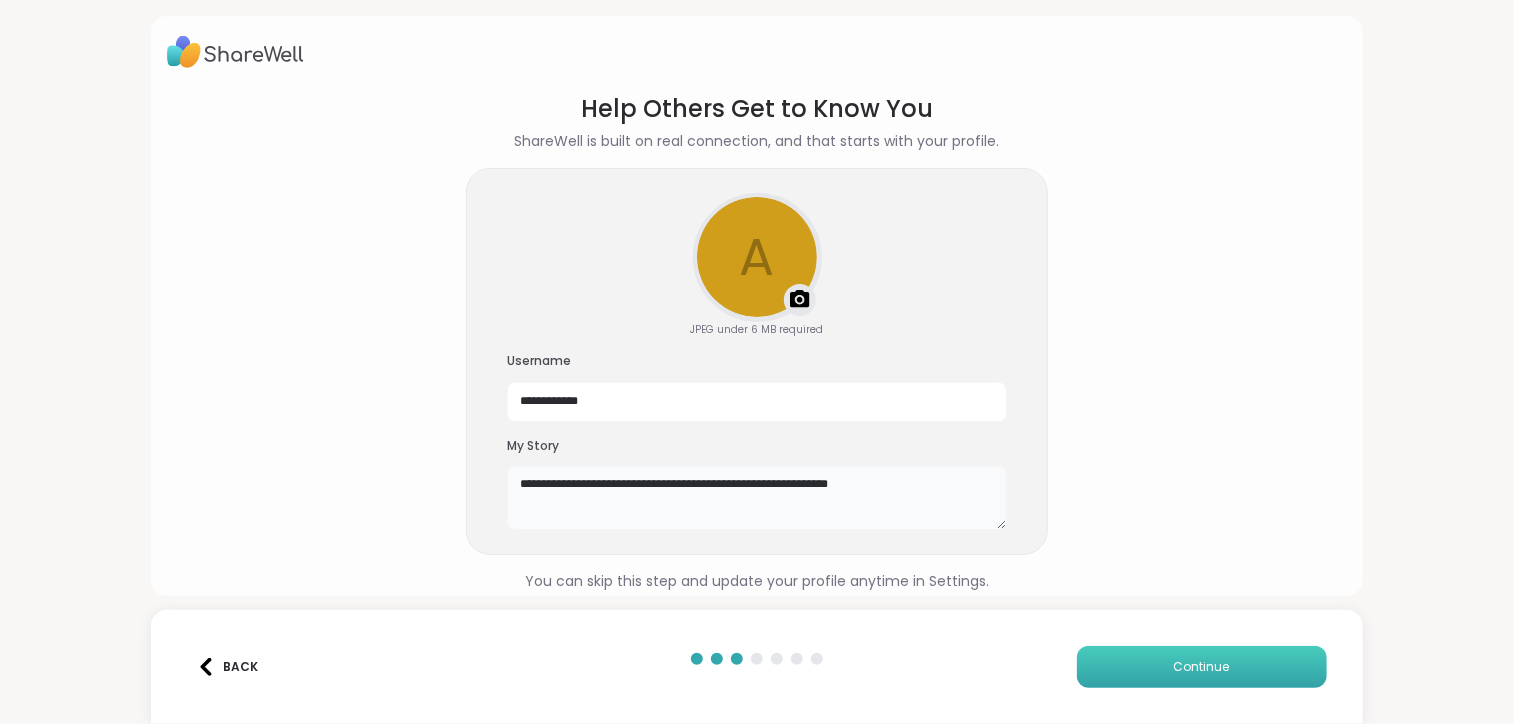 type on "**********" 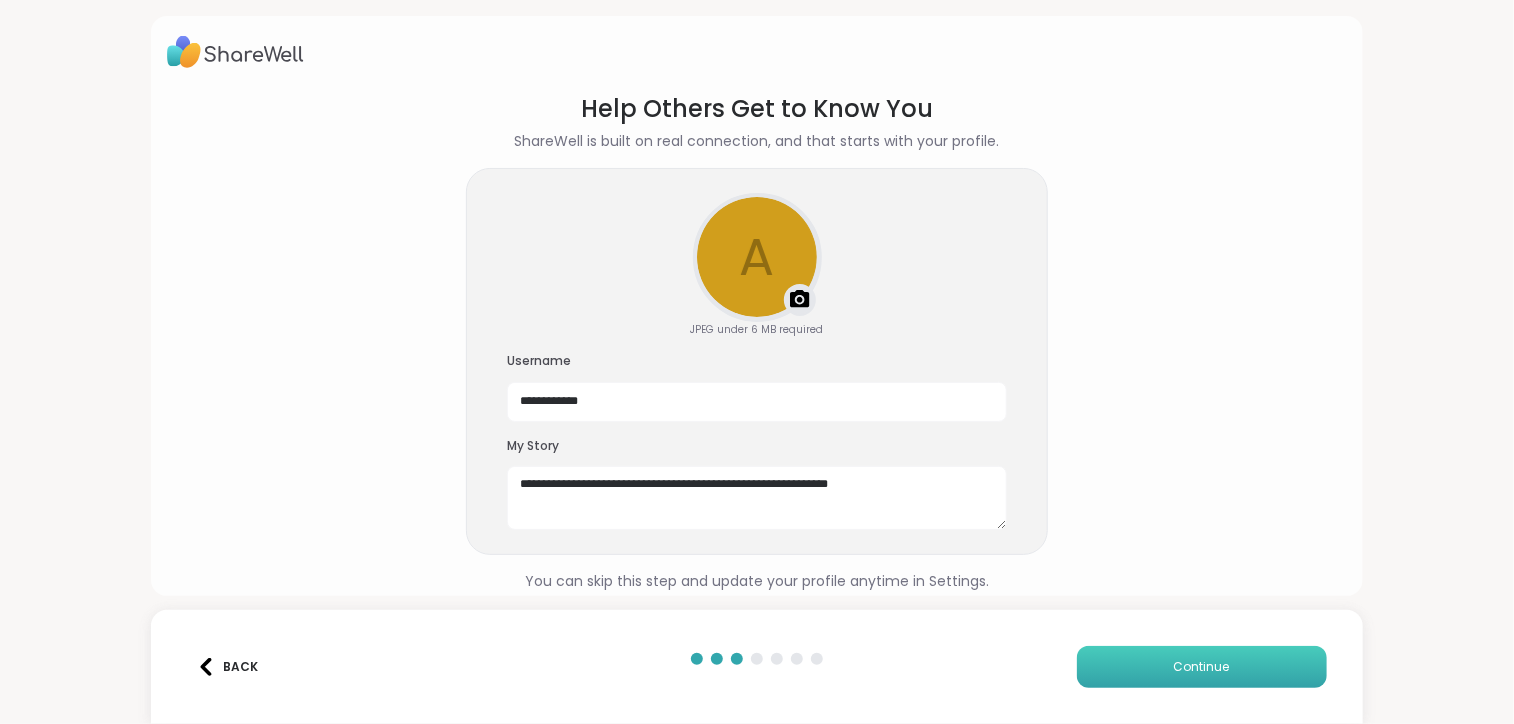 click on "Continue" at bounding box center (1202, 667) 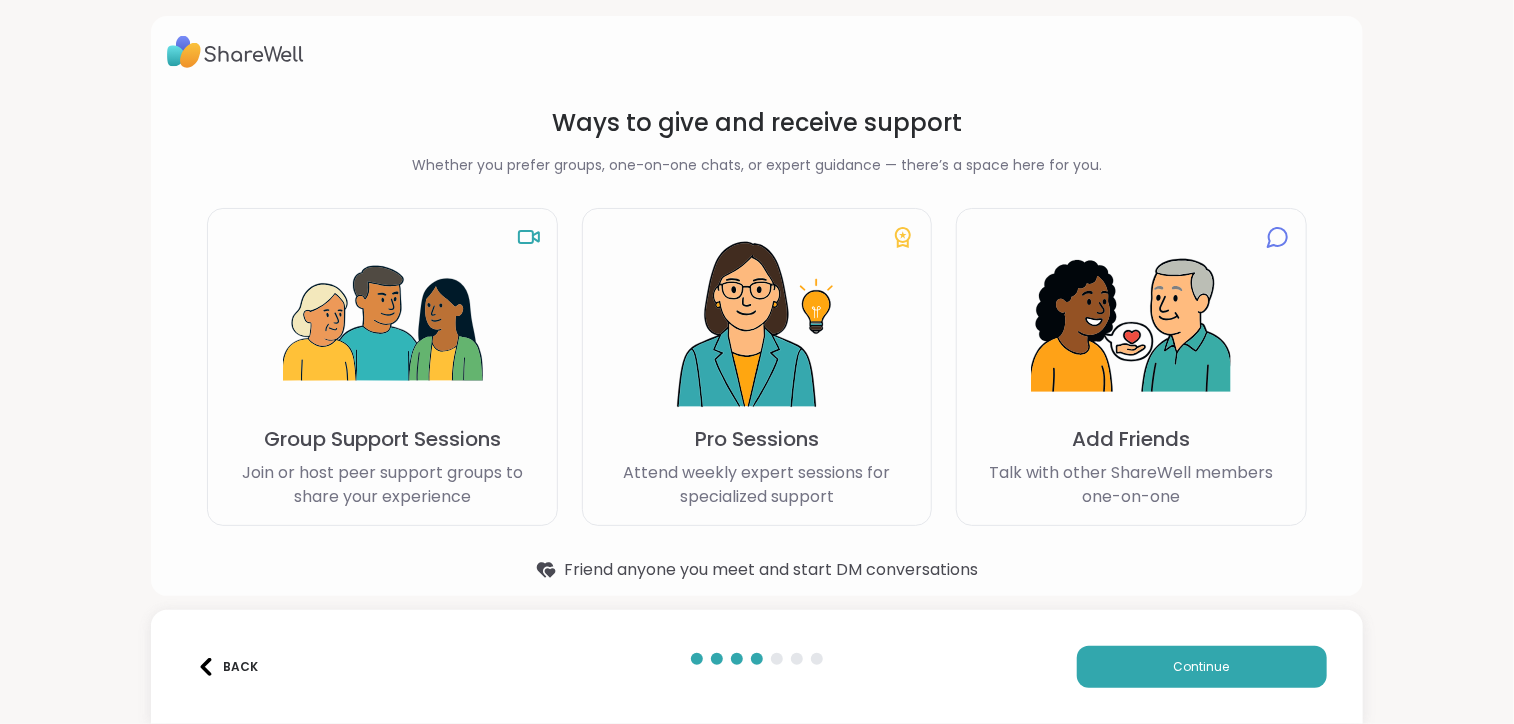 scroll, scrollTop: 20, scrollLeft: 0, axis: vertical 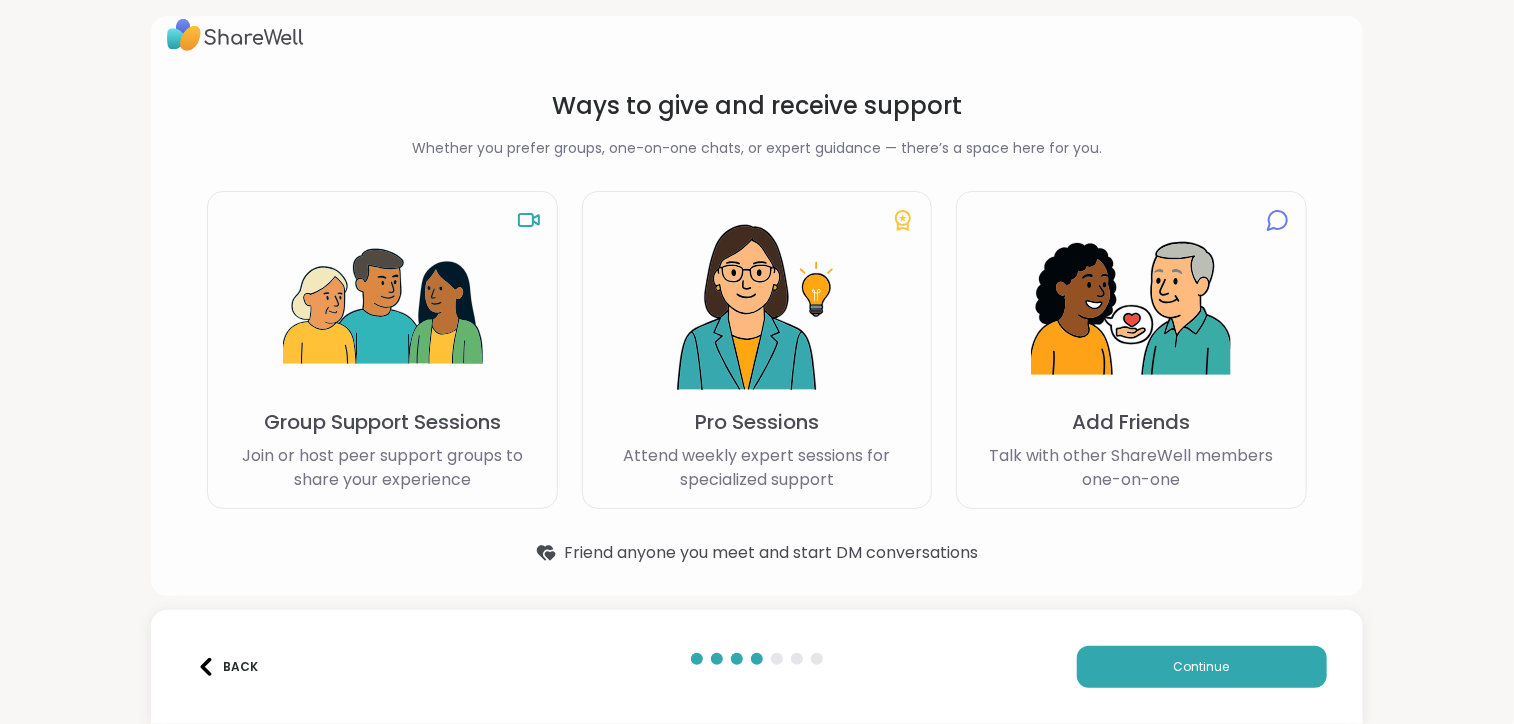 click on "Add Friends Talk with other ShareWell members one-on-one" at bounding box center [1131, 350] 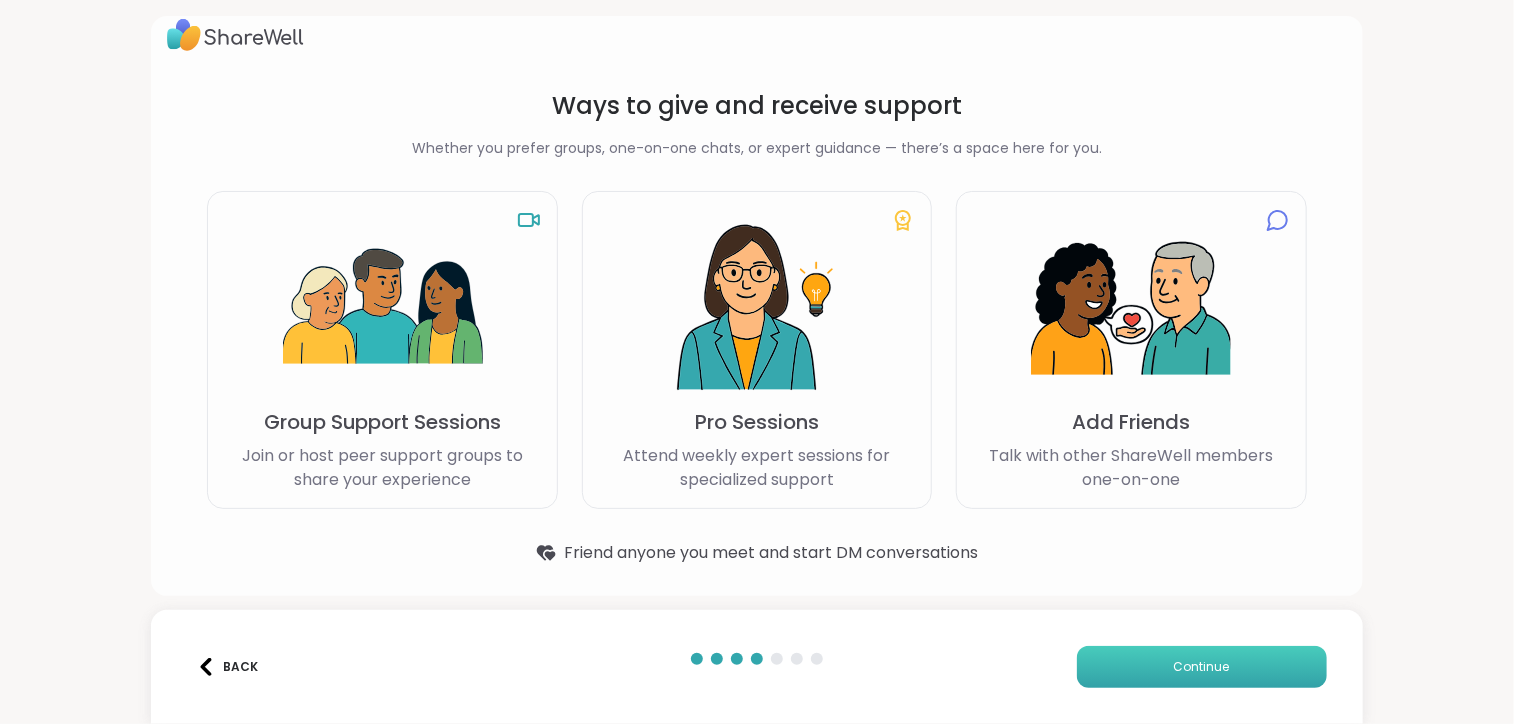 click on "Continue" at bounding box center [1202, 667] 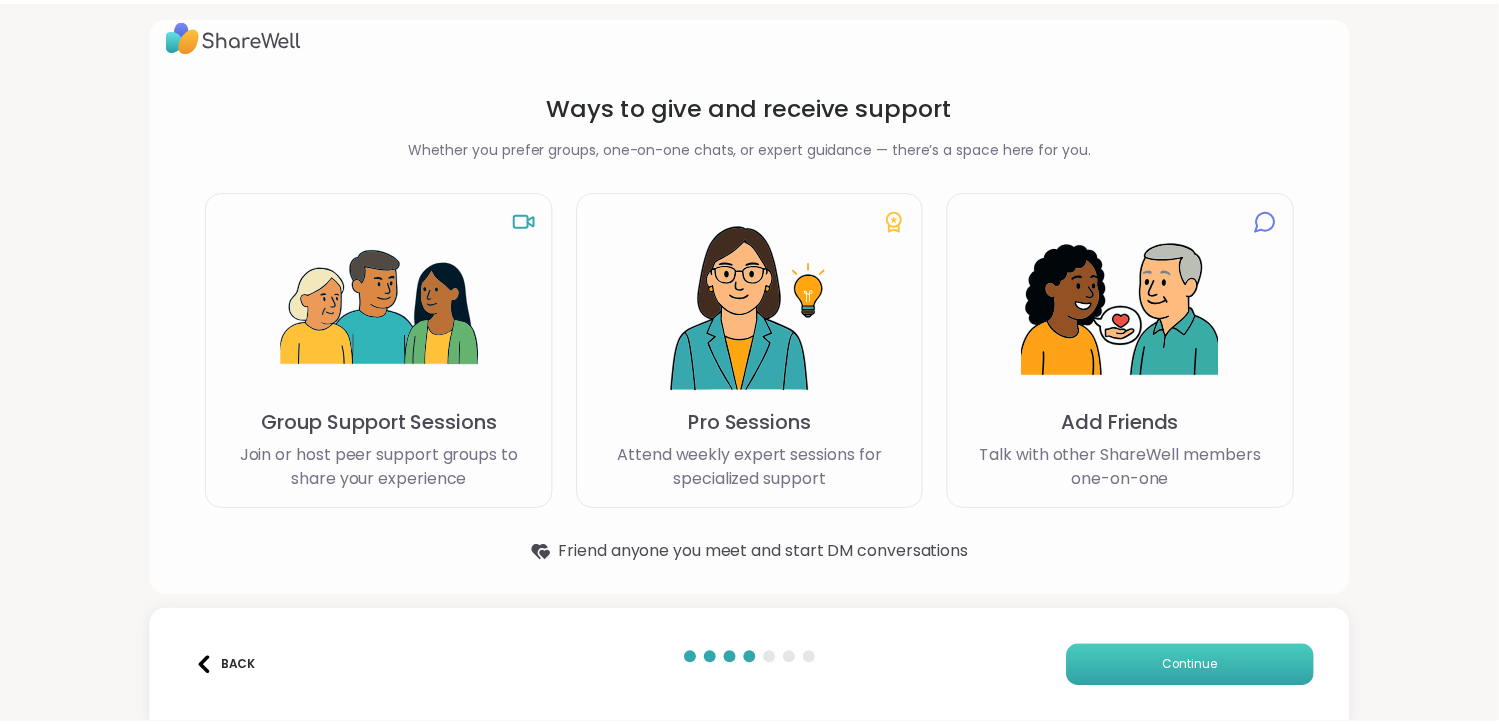 scroll, scrollTop: 0, scrollLeft: 0, axis: both 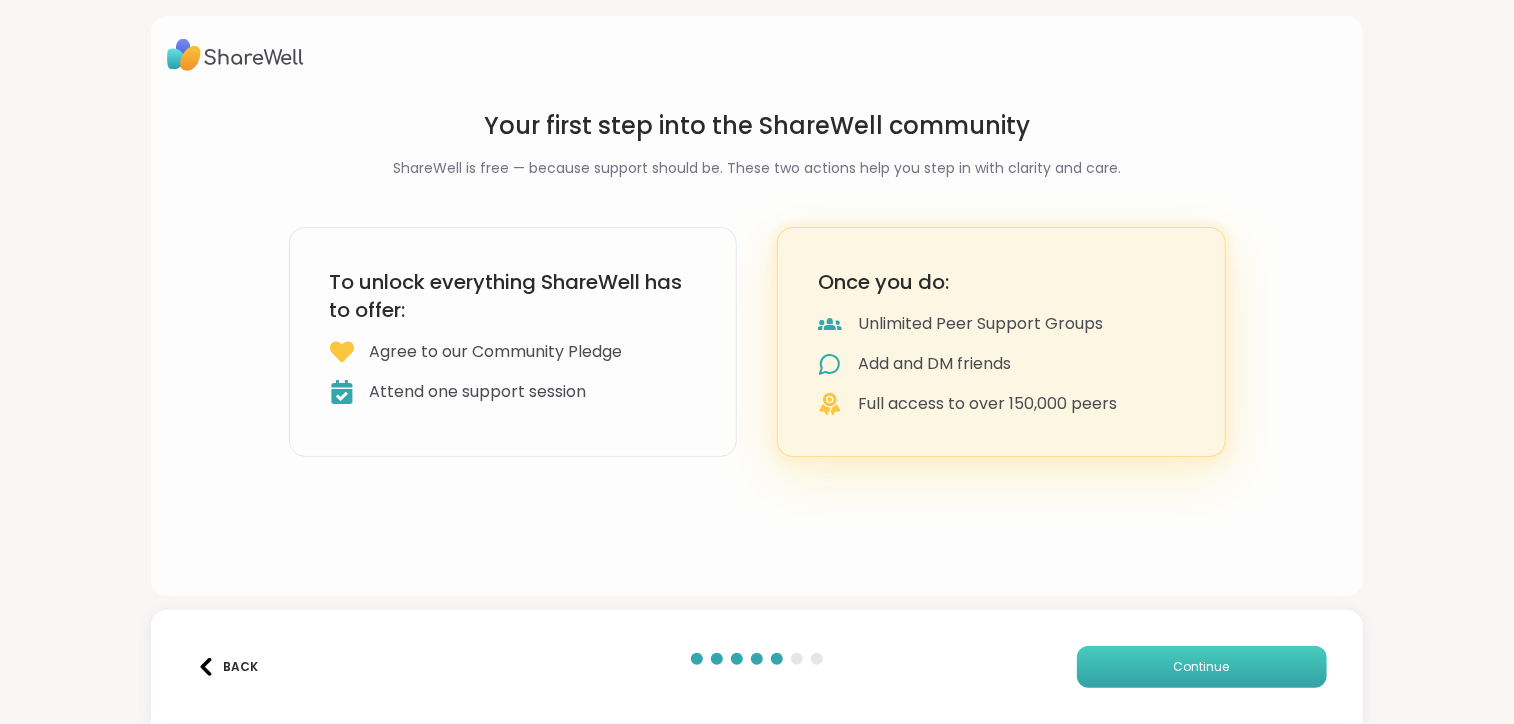 click on "Continue" at bounding box center (1202, 667) 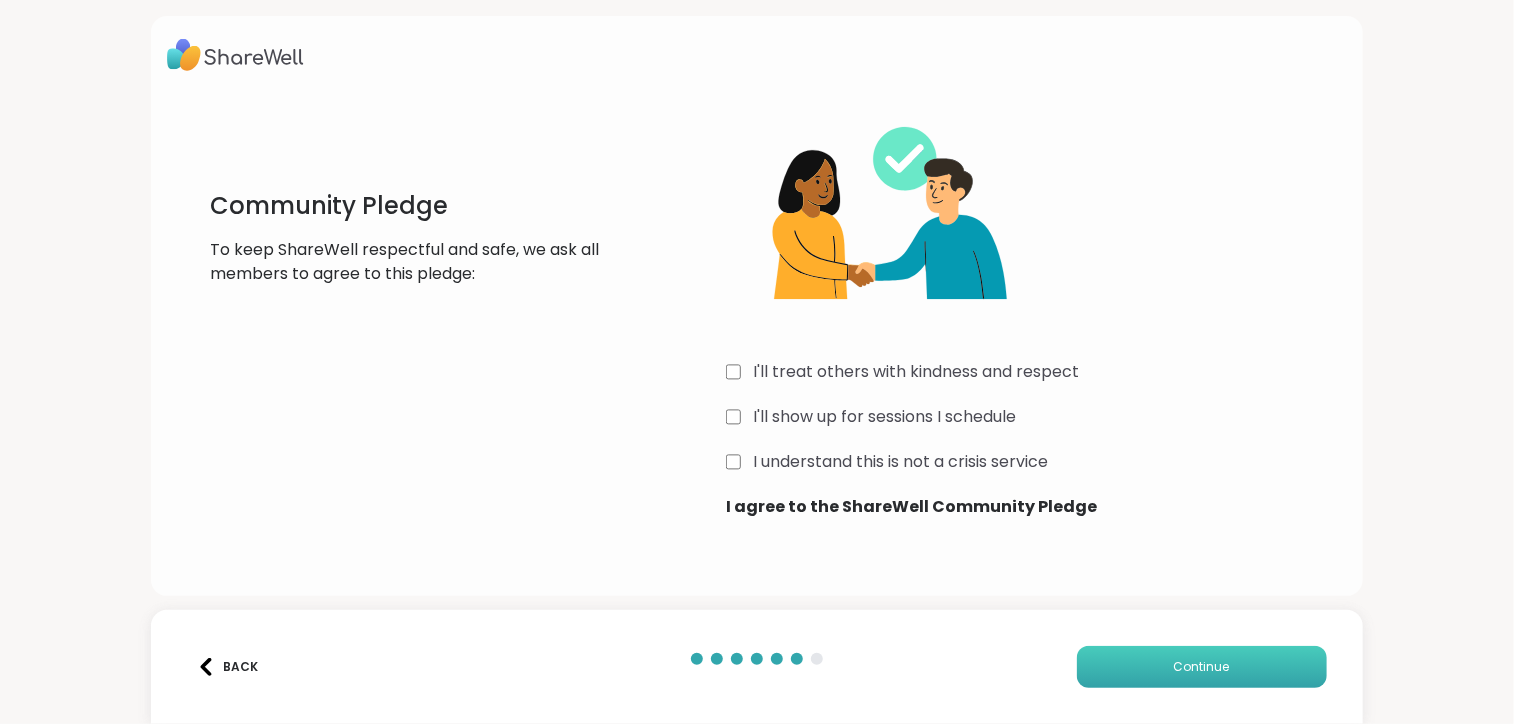 click on "Continue" at bounding box center (1202, 667) 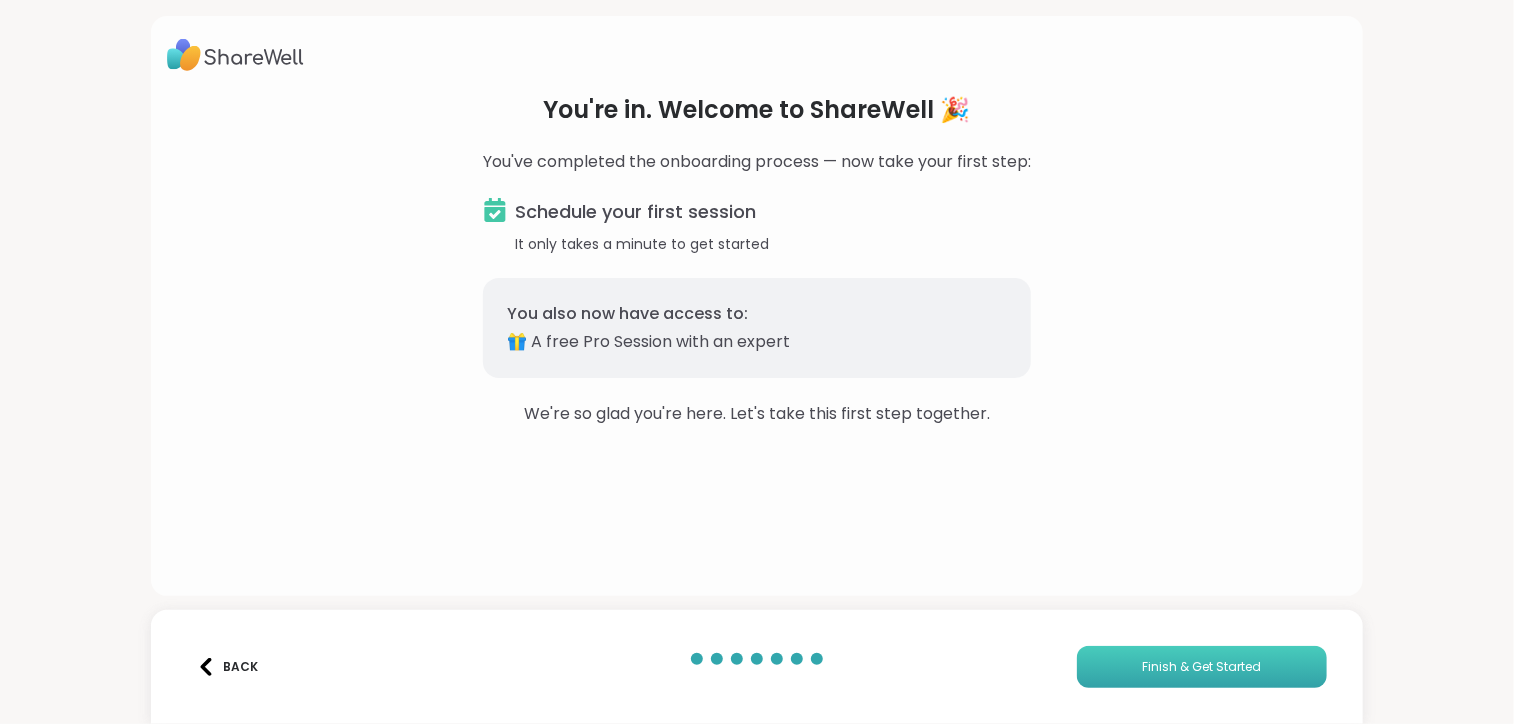 click on "Finish & Get Started" at bounding box center (1202, 667) 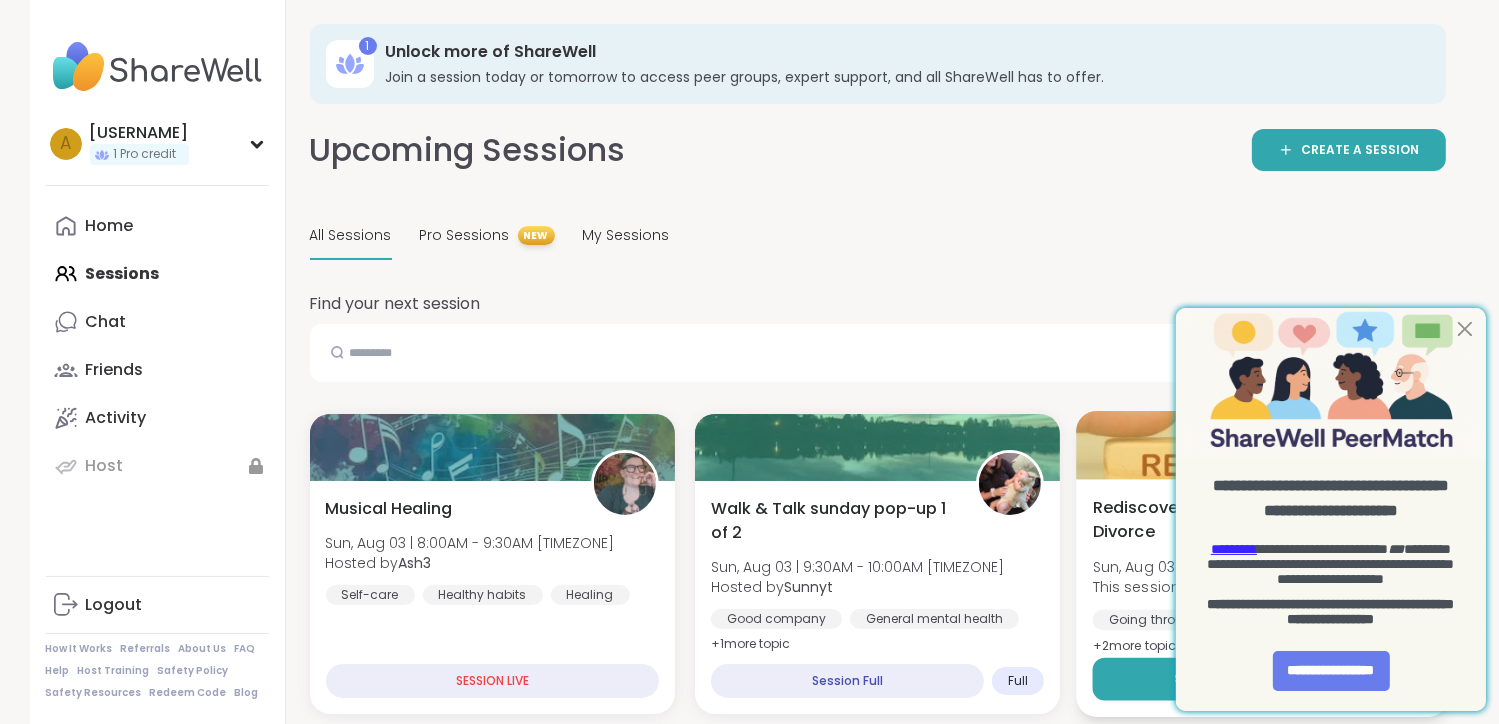 scroll, scrollTop: 0, scrollLeft: 0, axis: both 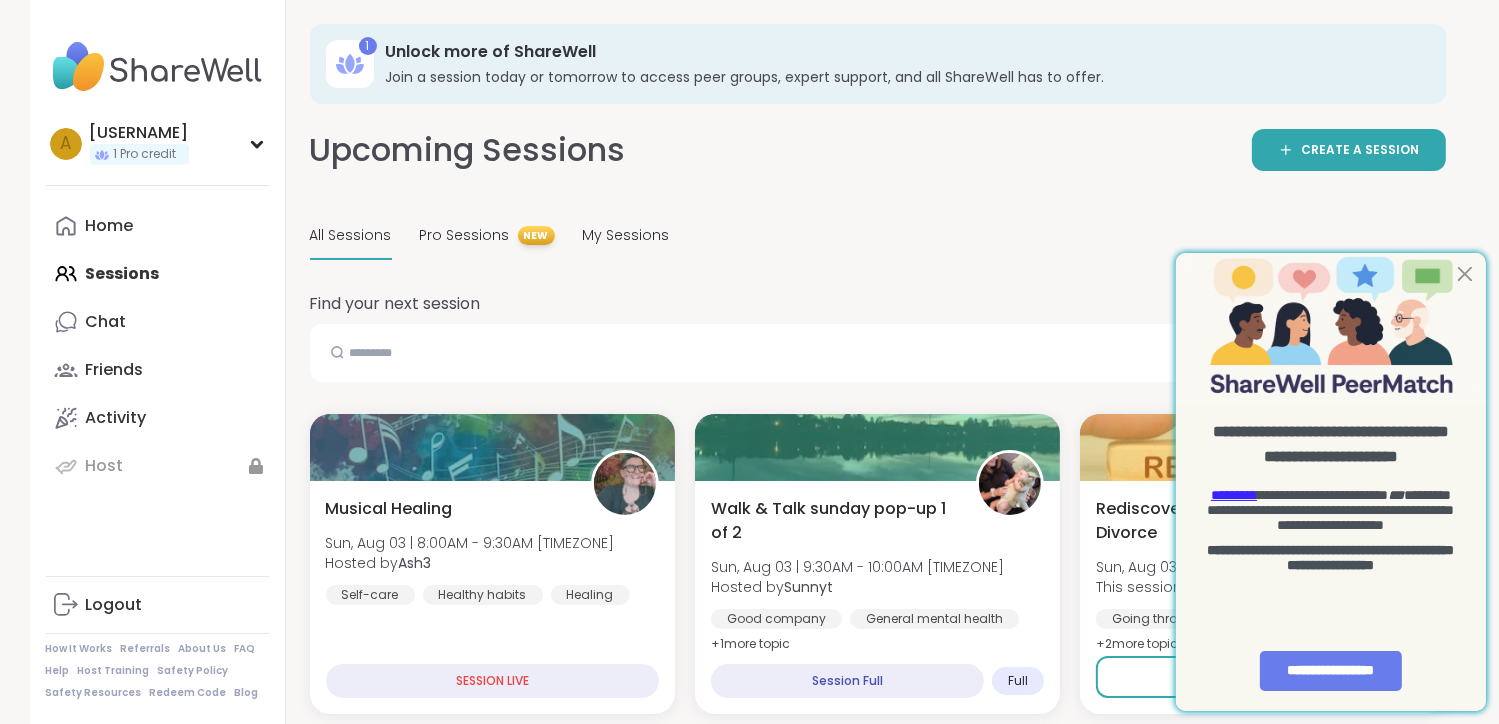 click on "**********" at bounding box center (1330, 670) 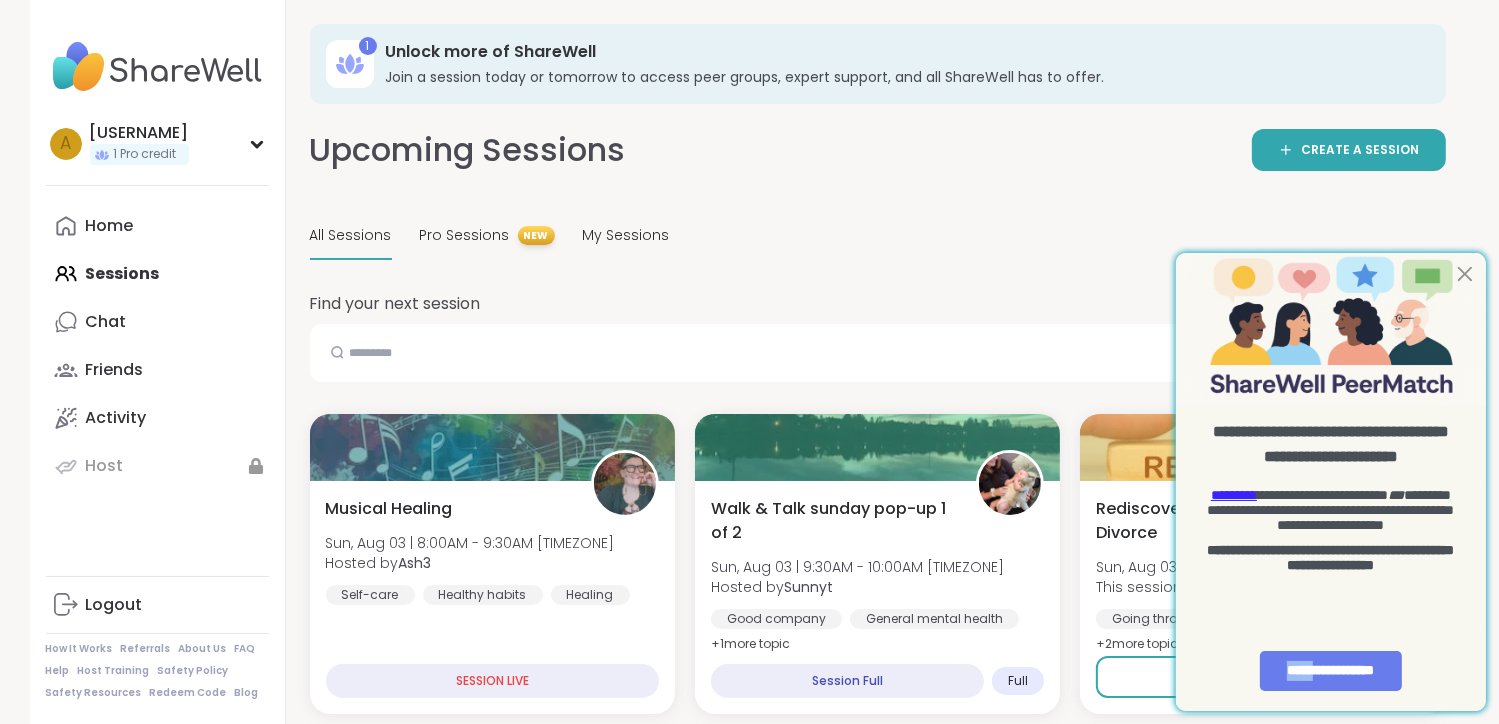 click on "**********" at bounding box center (1330, 670) 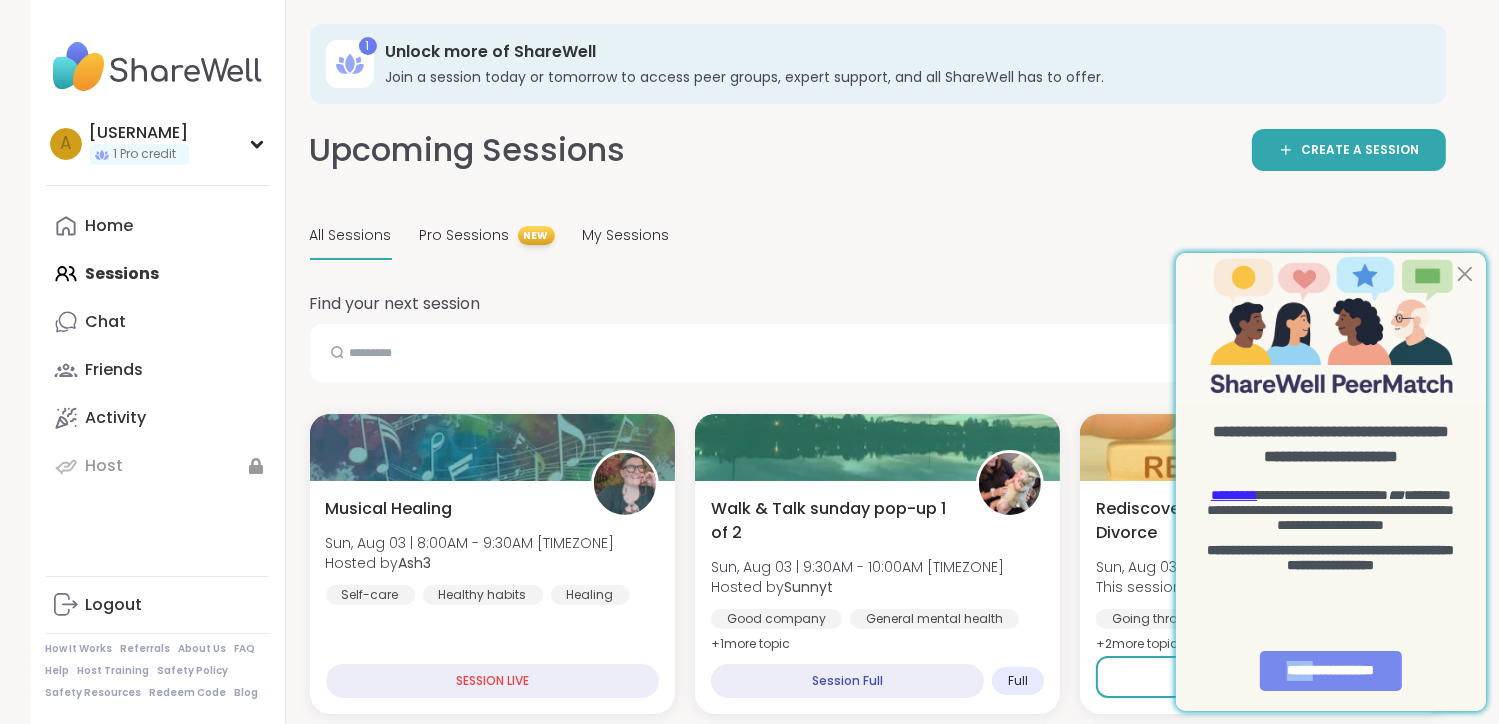 drag, startPoint x: 1239, startPoint y: 690, endPoint x: 1308, endPoint y: 677, distance: 70.21396 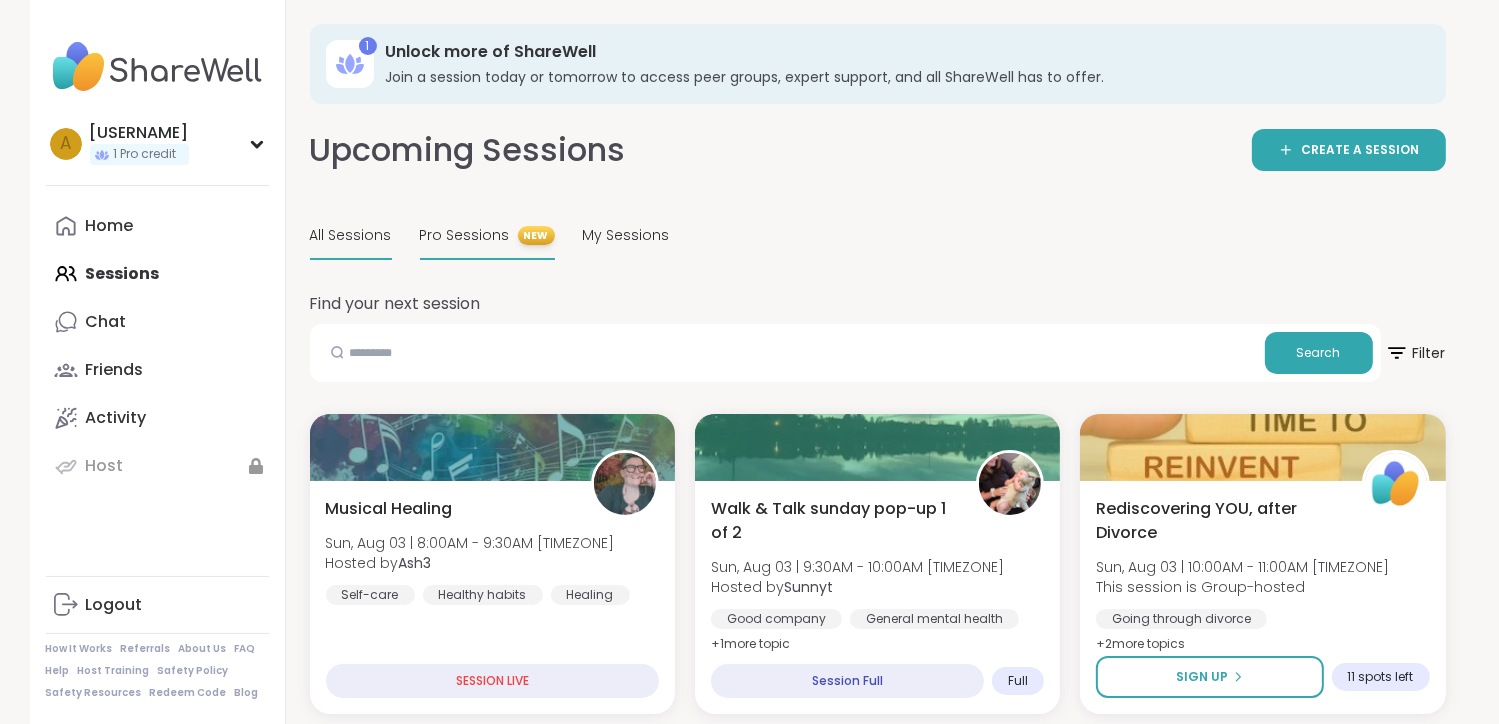 click on "Pro Sessions" at bounding box center (465, 235) 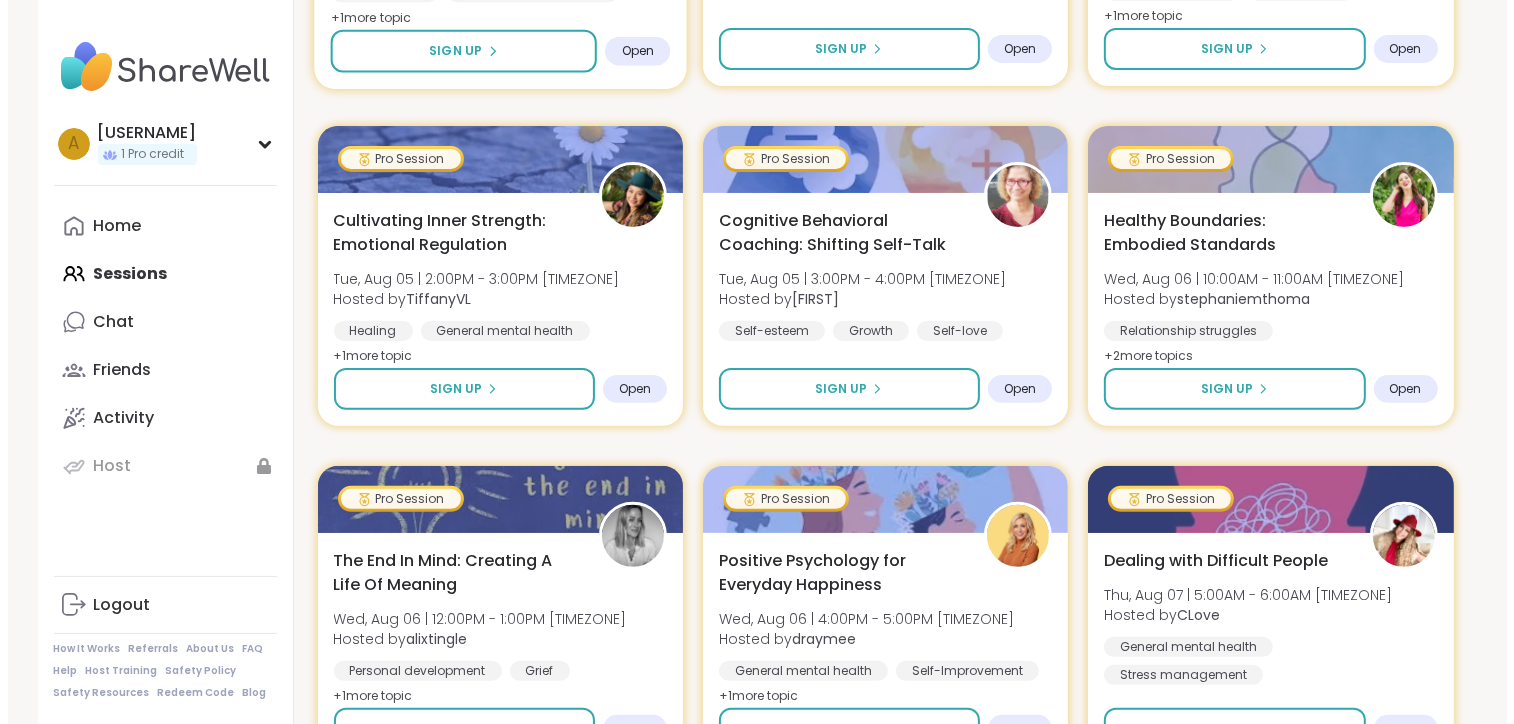 scroll, scrollTop: 0, scrollLeft: 0, axis: both 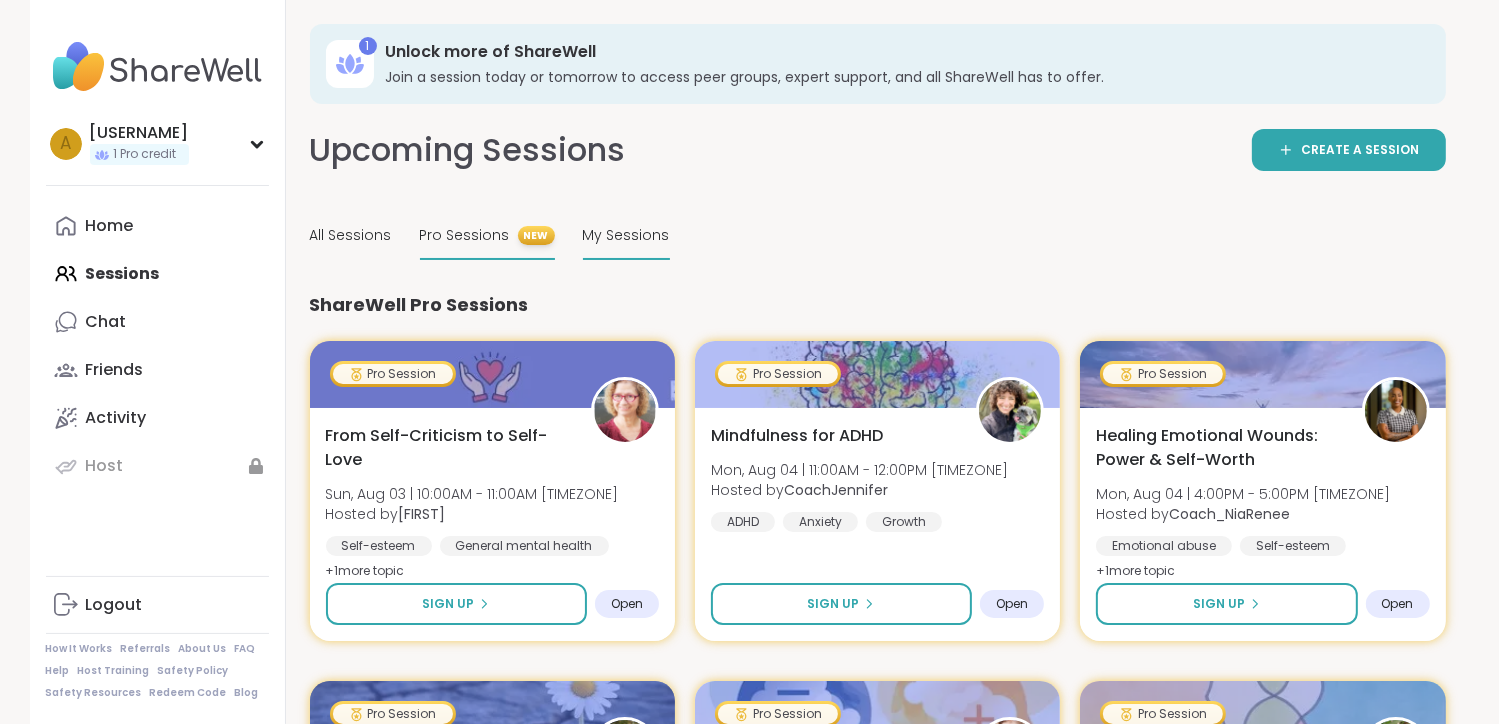 click on "My Sessions" at bounding box center (626, 235) 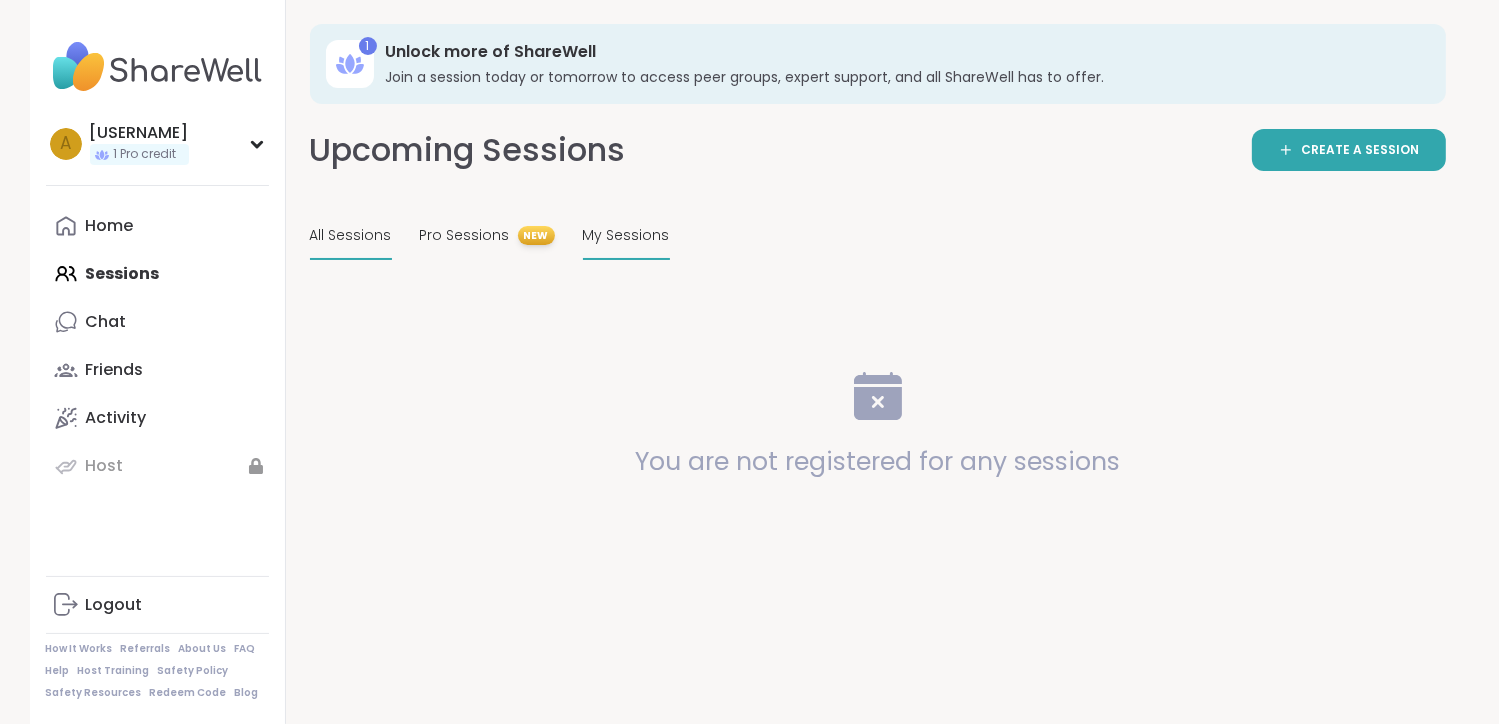 click on "All Sessions" at bounding box center [351, 235] 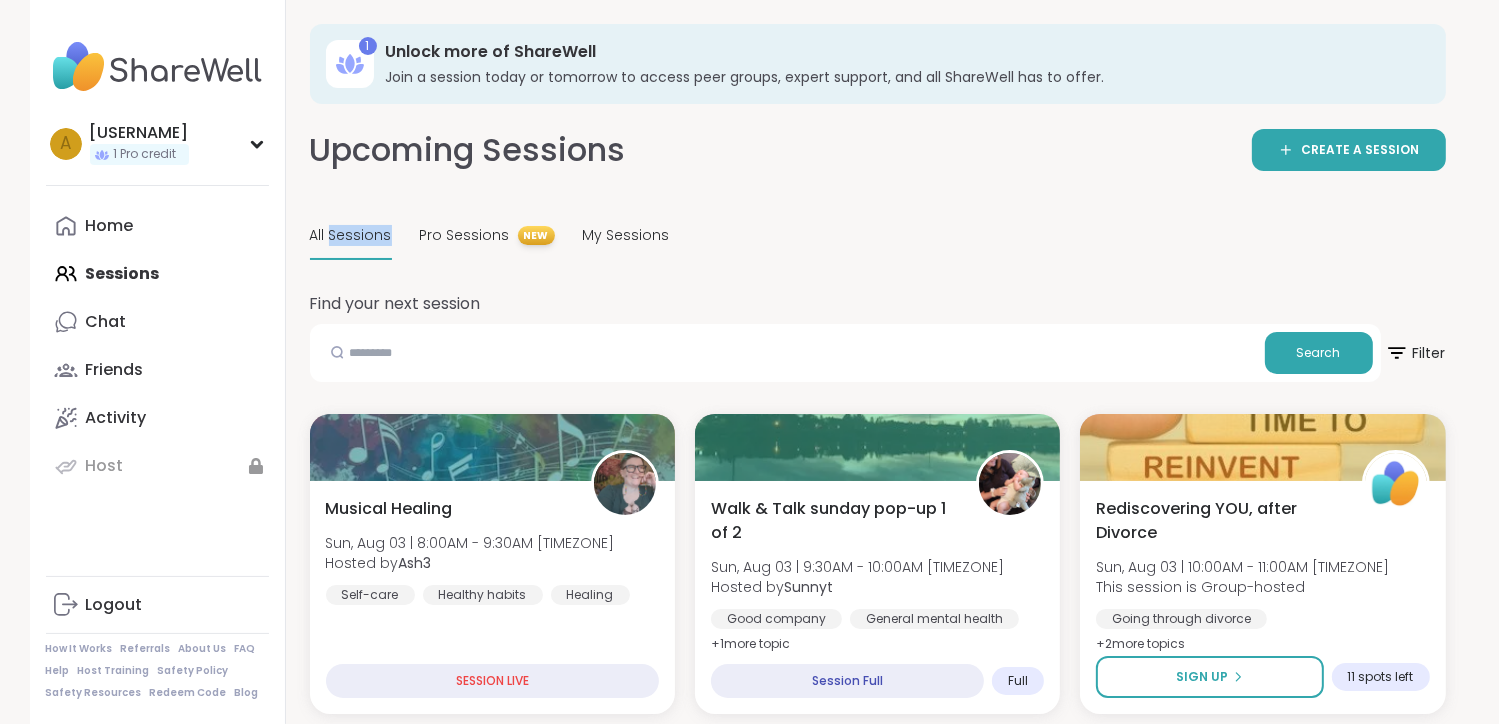 click on "All Sessions" at bounding box center [351, 235] 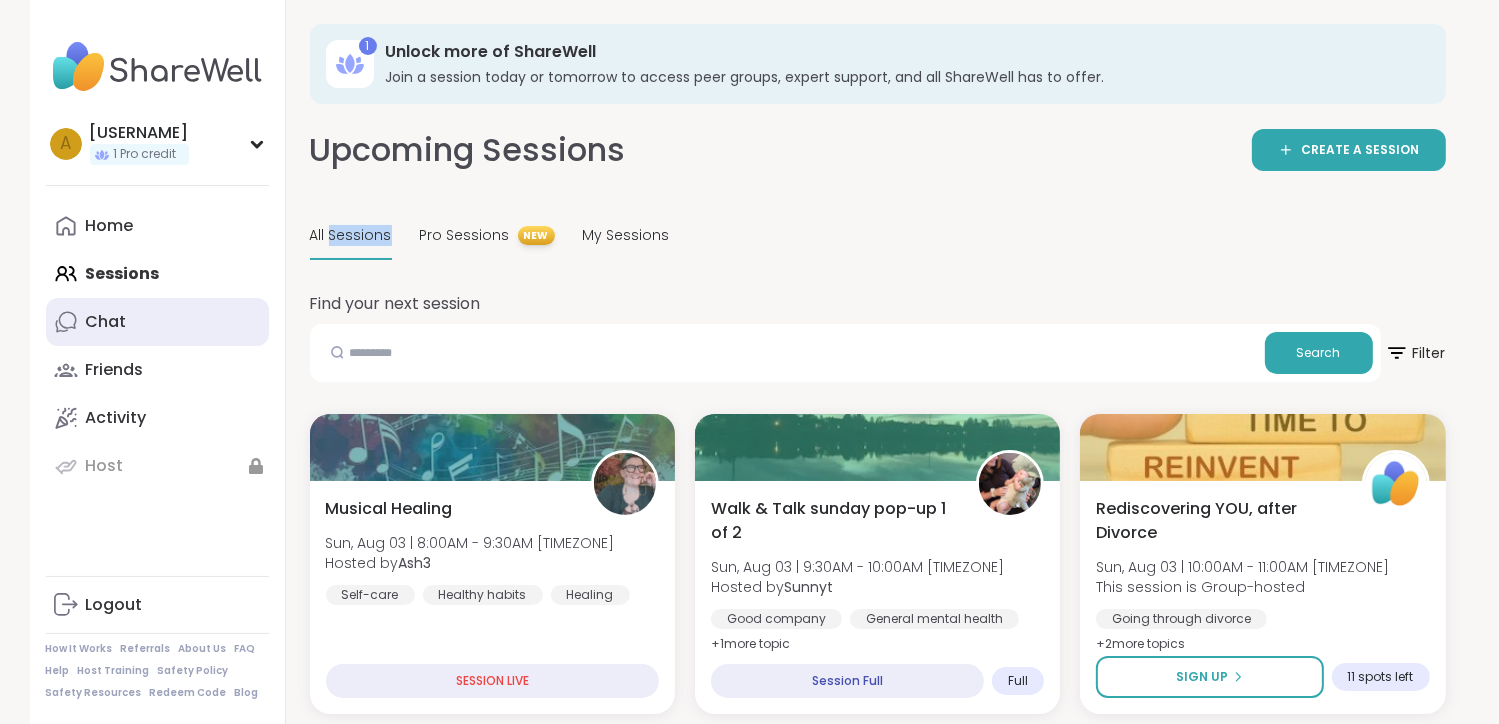 click on "Chat" at bounding box center (106, 322) 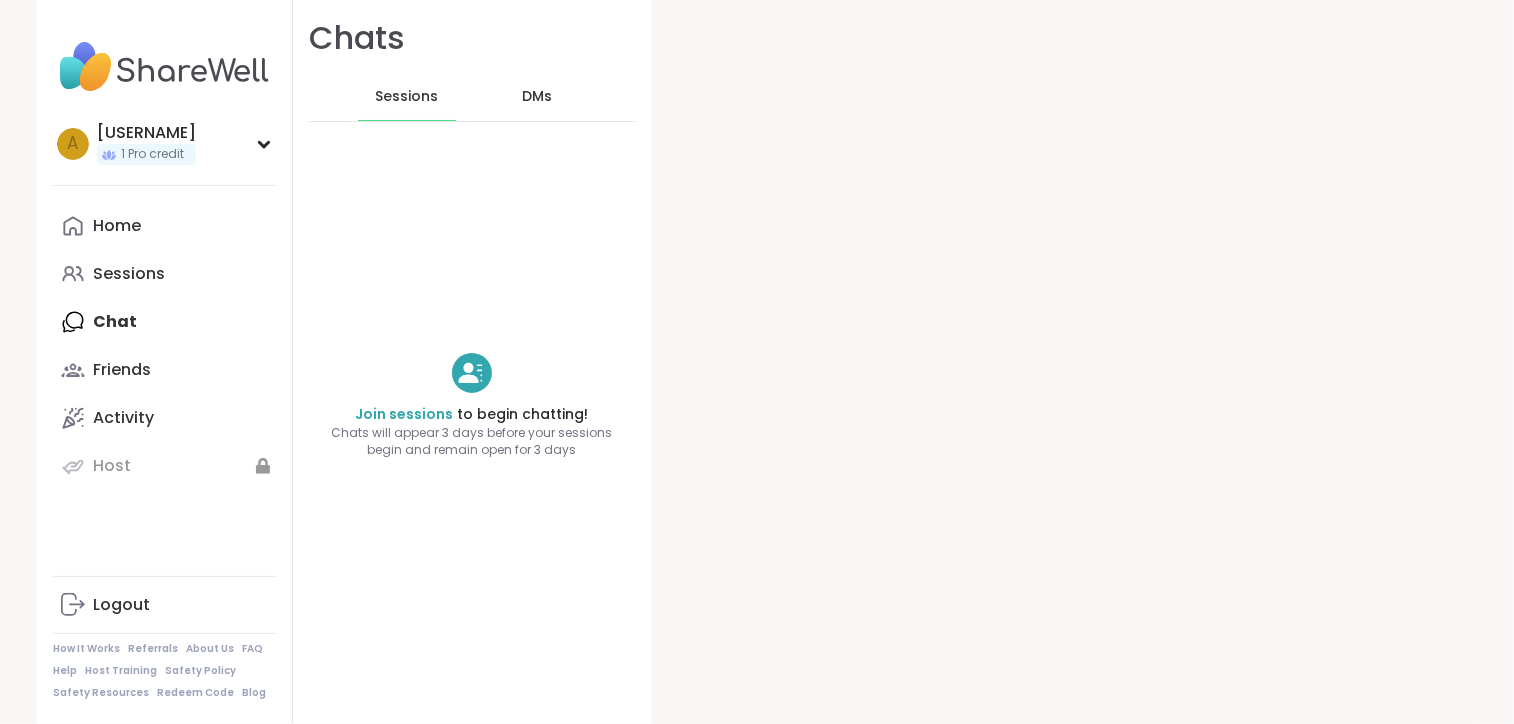 scroll, scrollTop: 0, scrollLeft: 0, axis: both 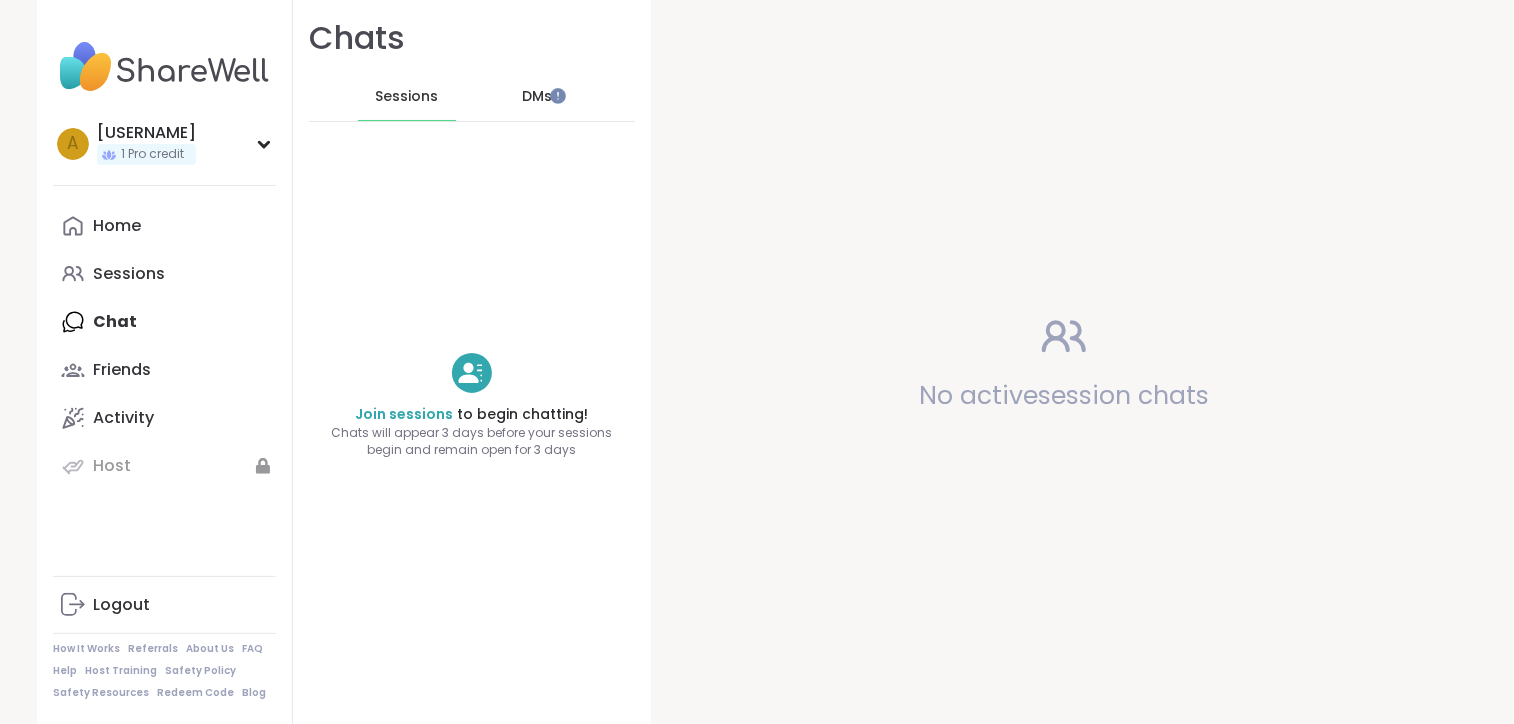 click on "DMs" at bounding box center (537, 97) 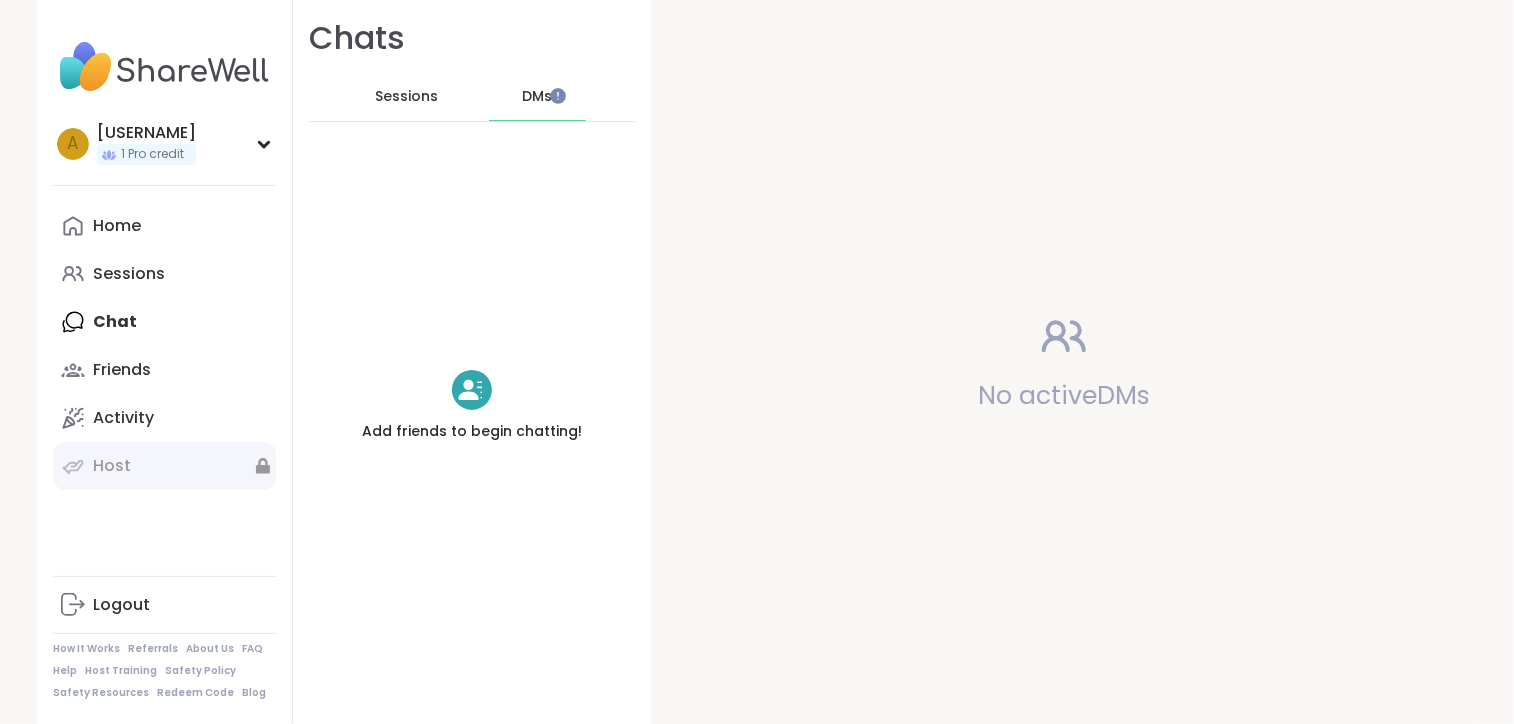 click on "Host" at bounding box center [112, 466] 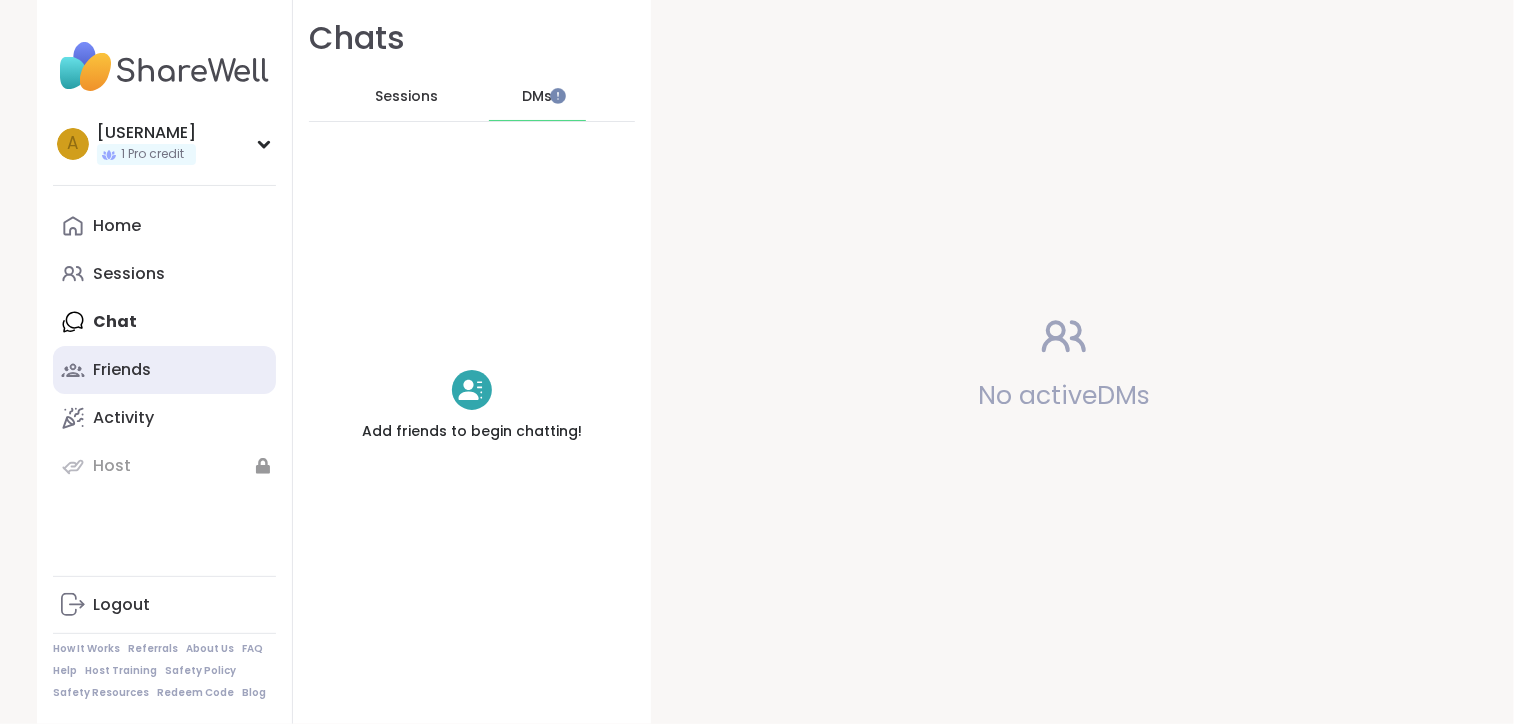 click on "Friends" at bounding box center (164, 370) 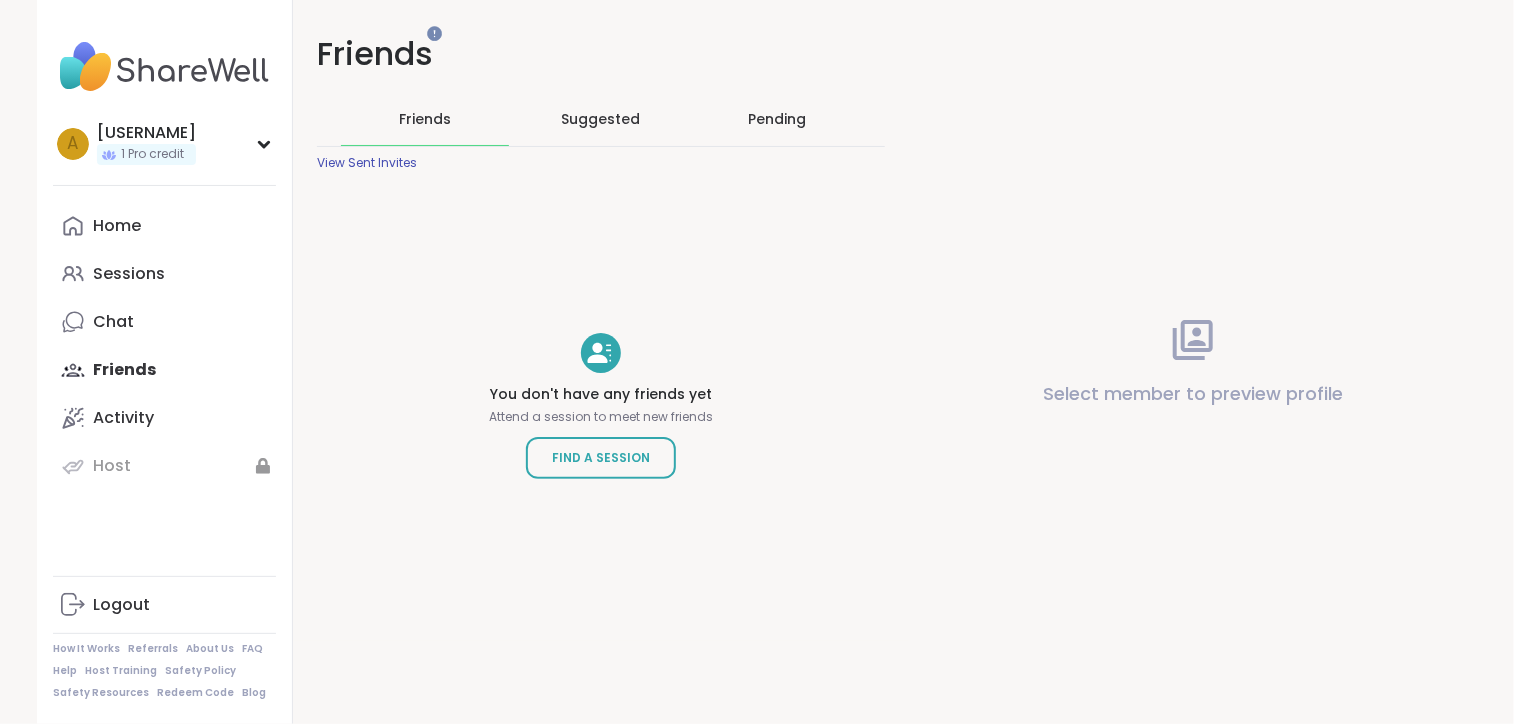 scroll, scrollTop: 0, scrollLeft: 0, axis: both 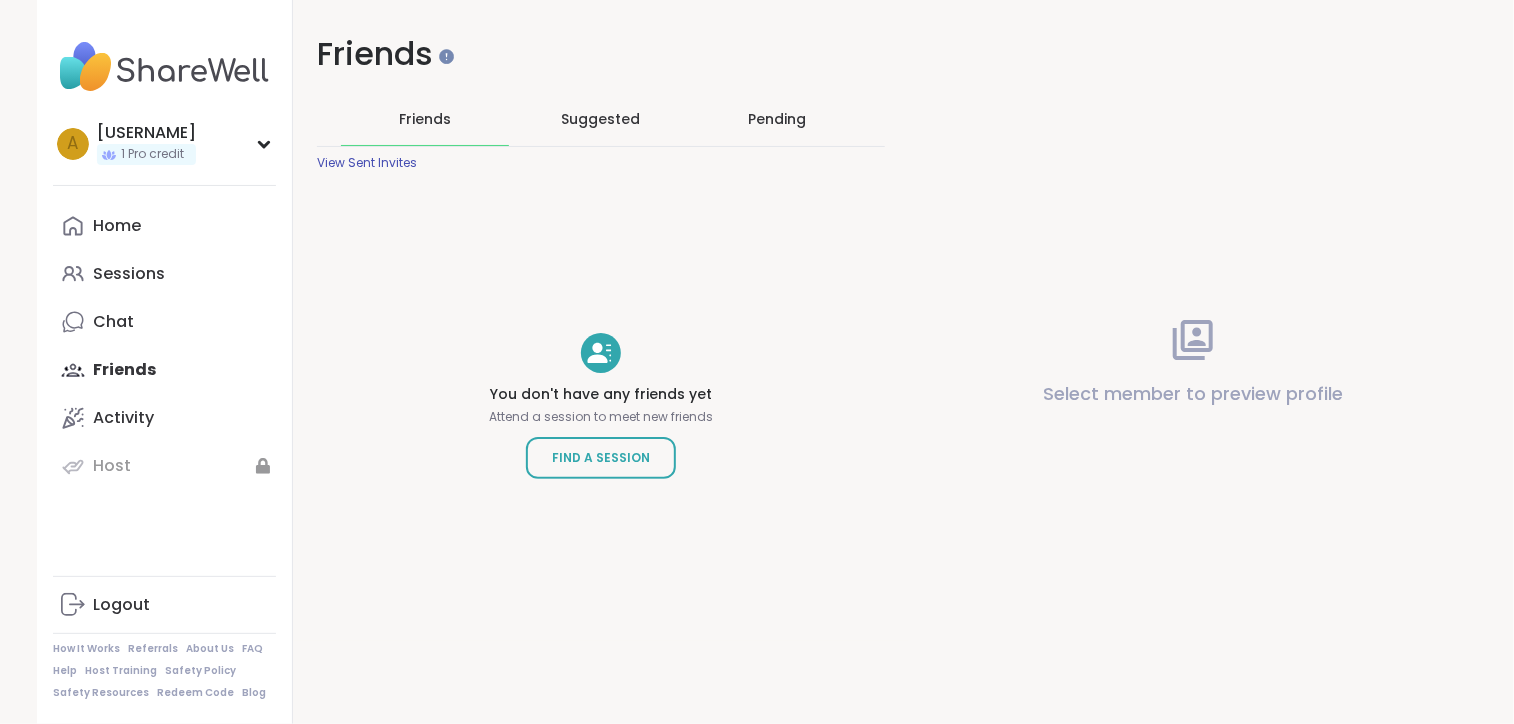 click on "Suggested" at bounding box center (601, 119) 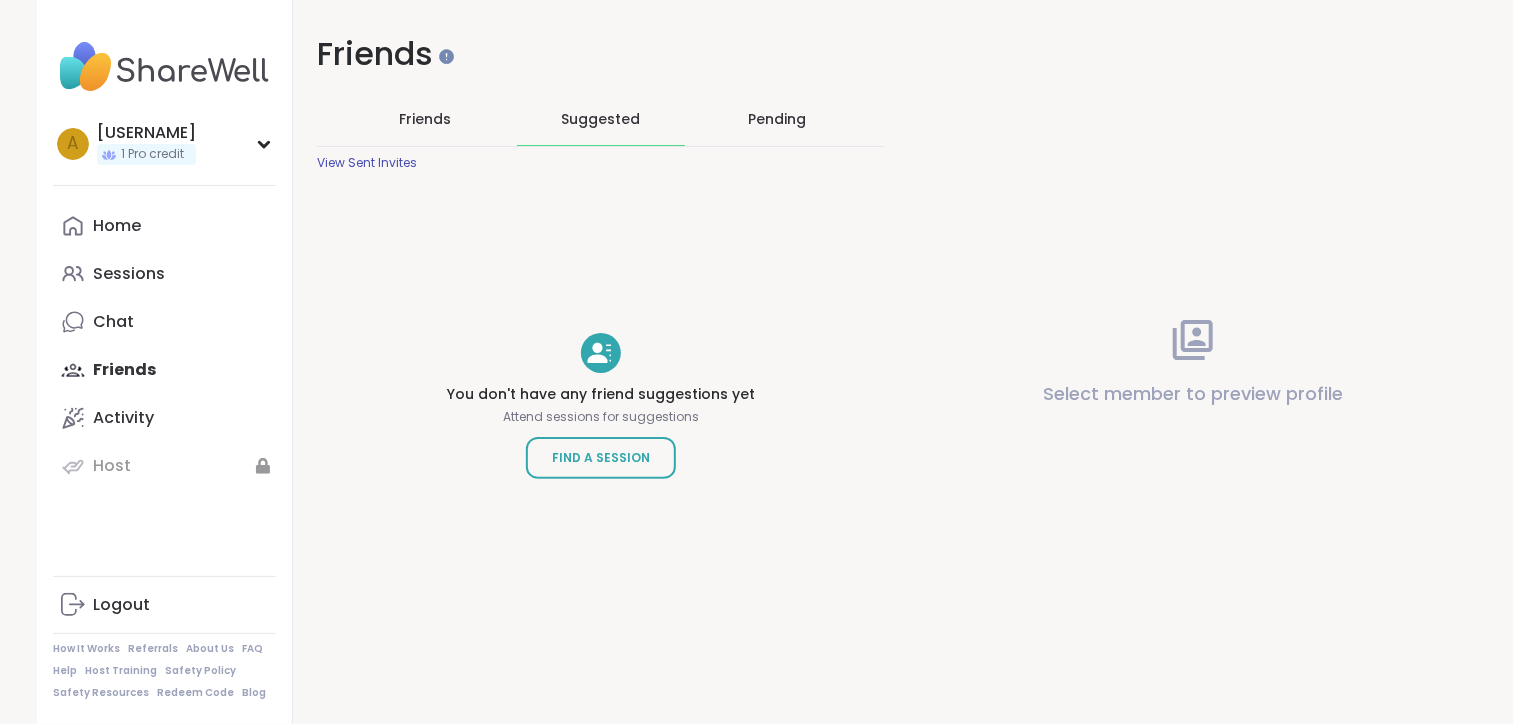 click on "Pending" at bounding box center [777, 119] 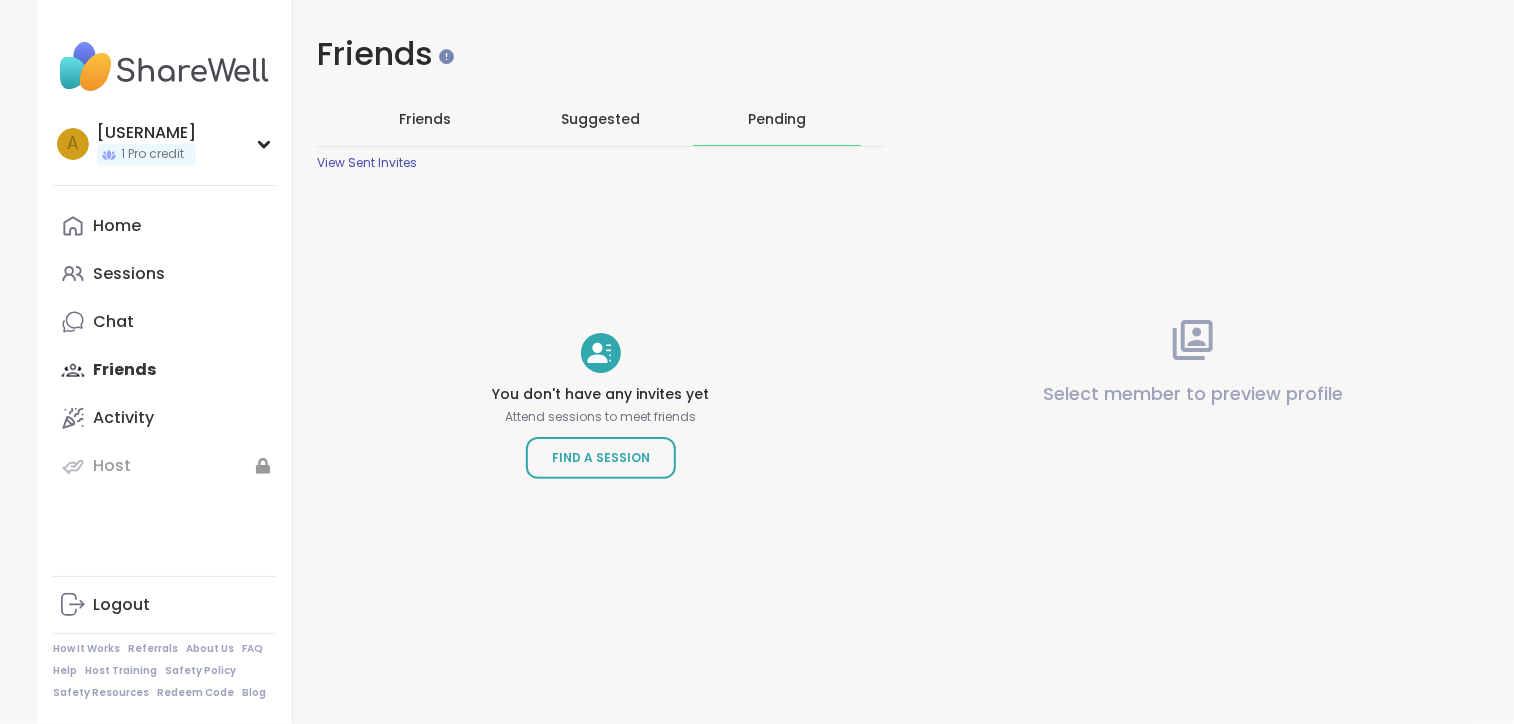 click on "Friends" at bounding box center [425, 119] 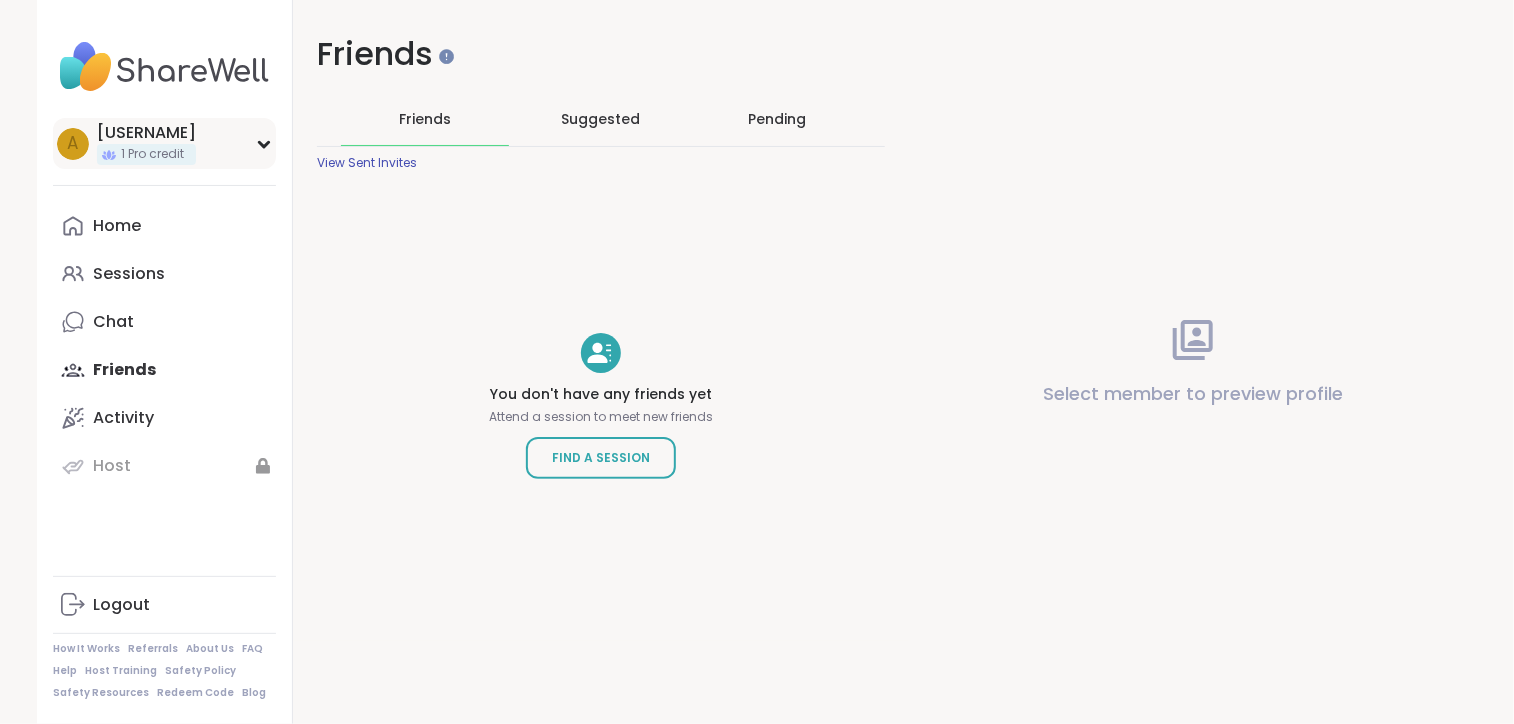 click on "a [USERNAME] 1 Pro credit" at bounding box center (164, 143) 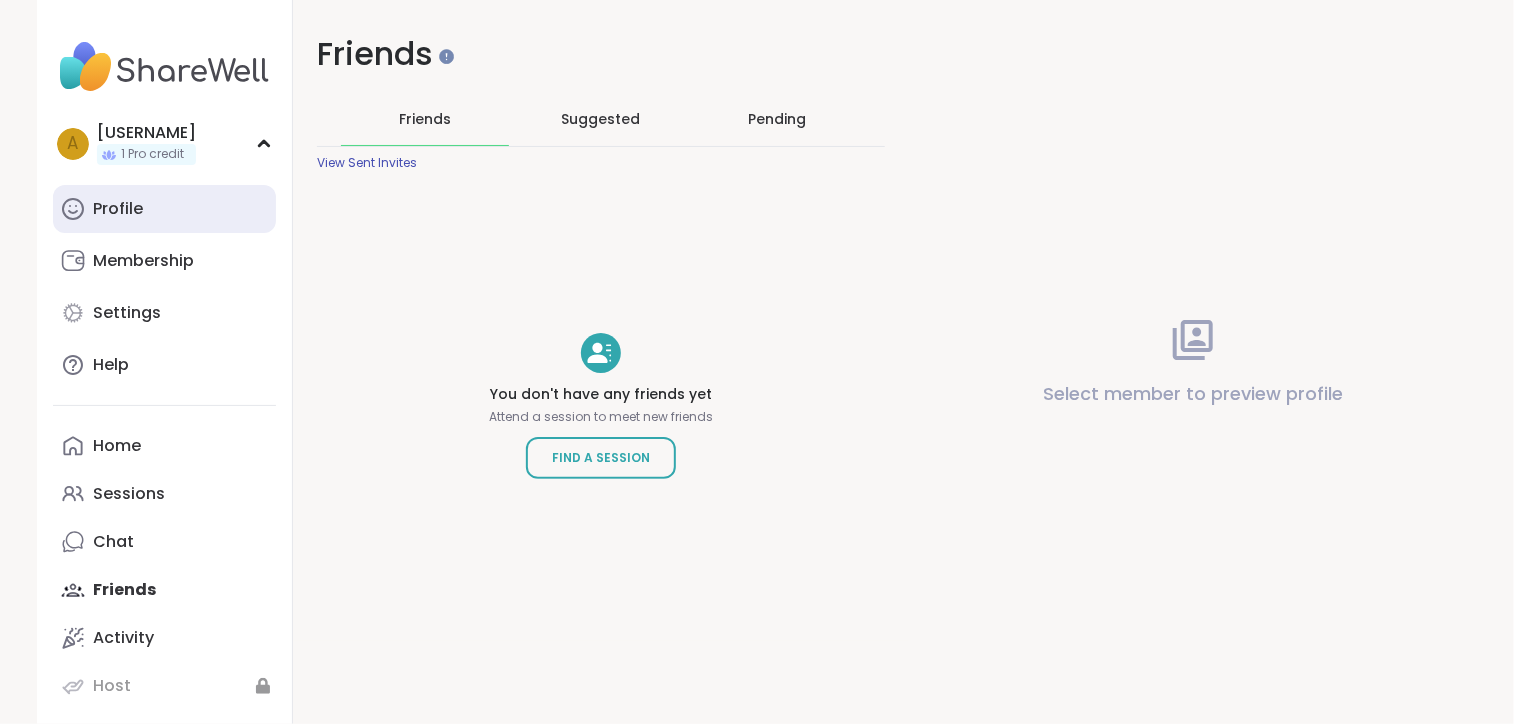 click on "Profile" at bounding box center (164, 209) 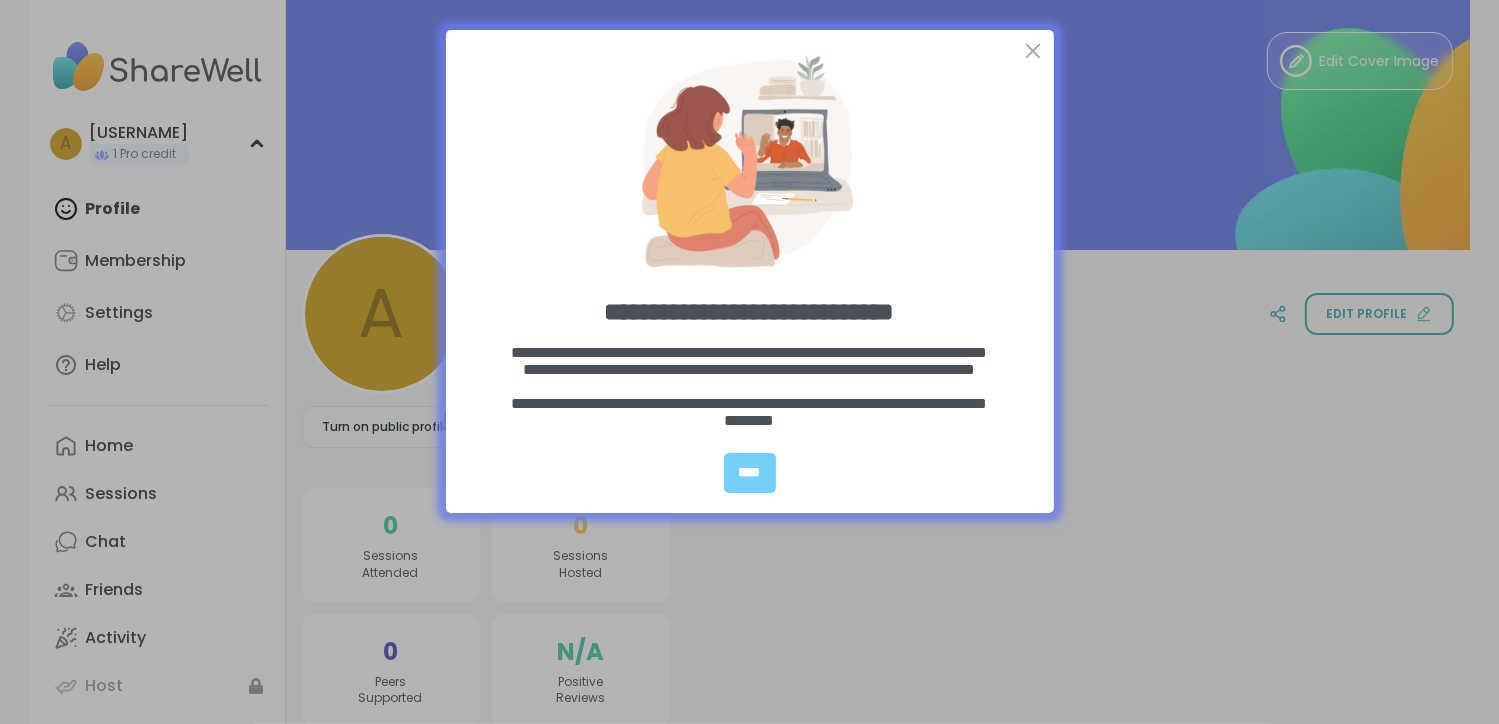 scroll, scrollTop: 0, scrollLeft: 0, axis: both 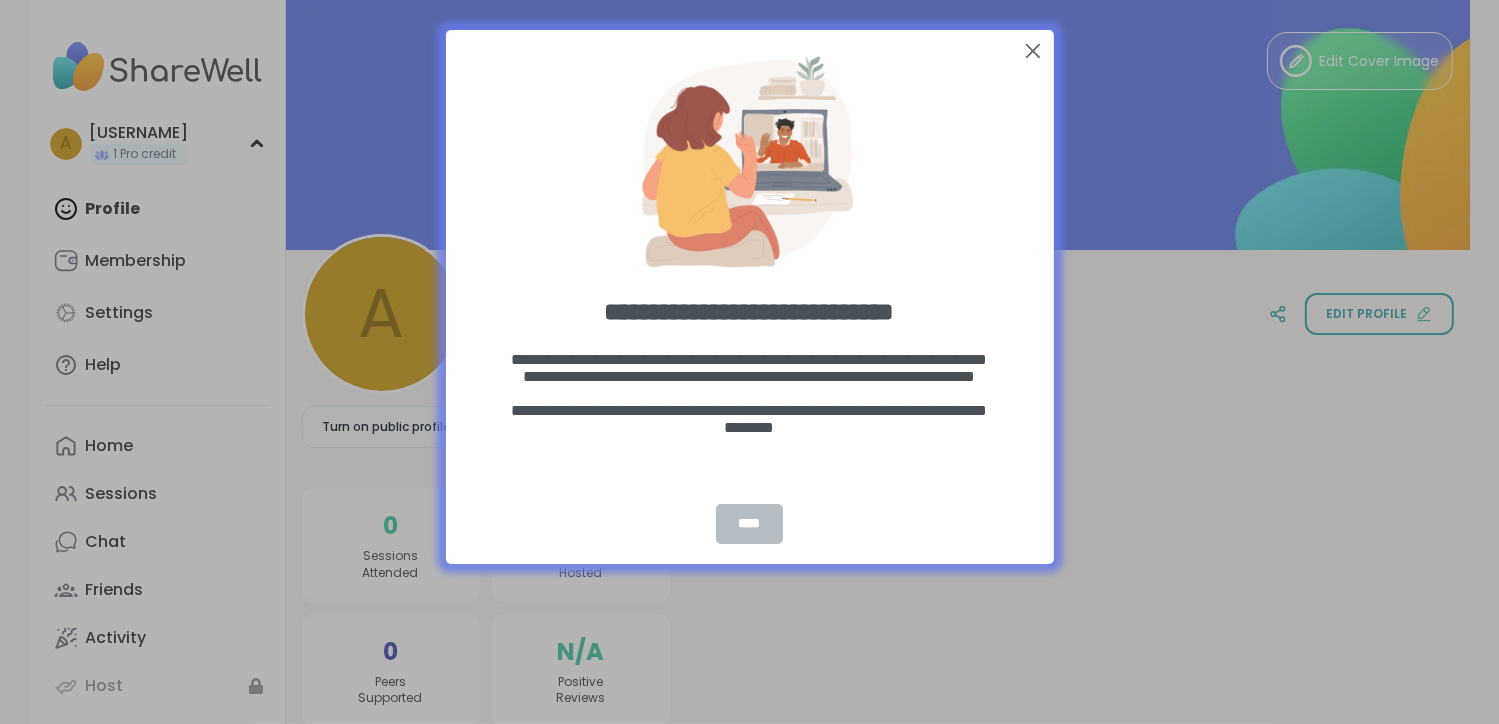 click on "****" at bounding box center (749, 524) 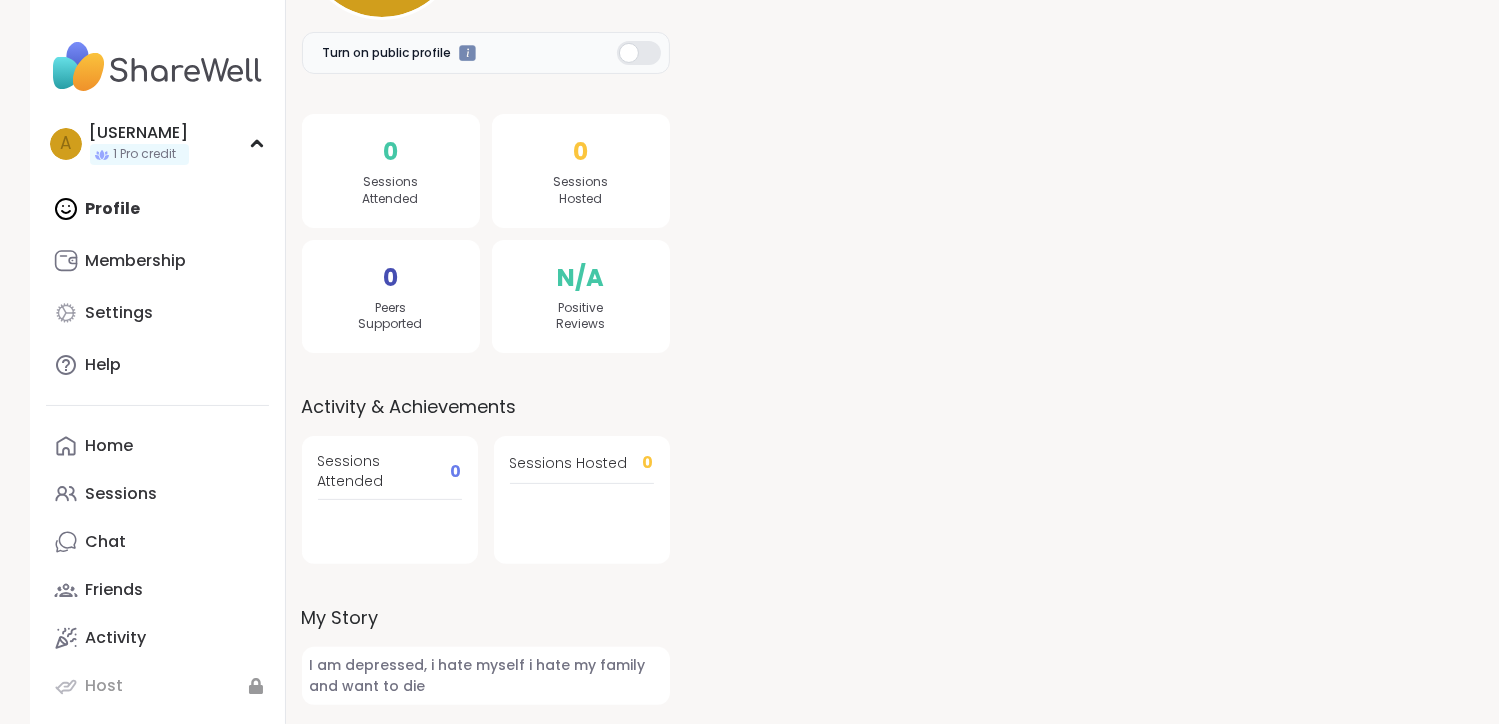 scroll, scrollTop: 375, scrollLeft: 0, axis: vertical 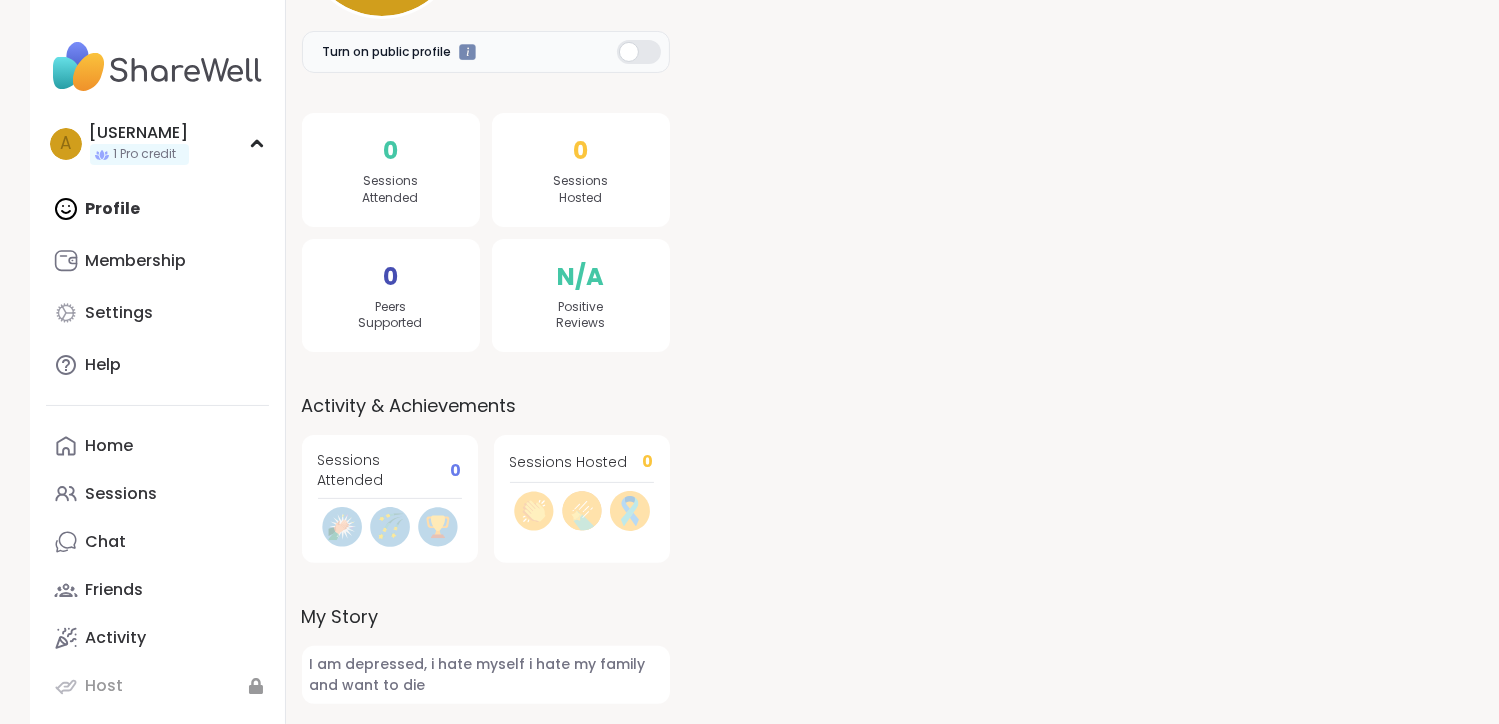 click on "I am depressed, i hate myself i hate my family and want to die" at bounding box center [486, 675] 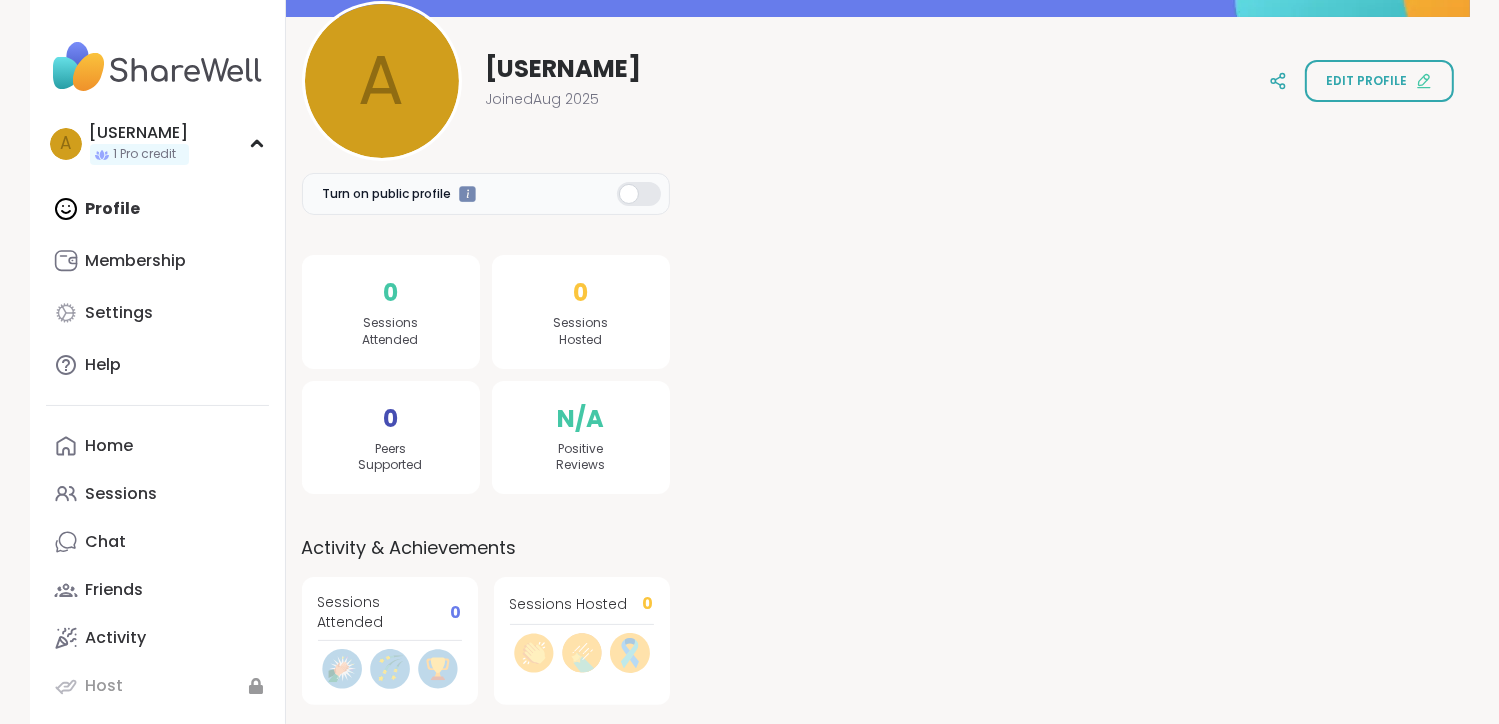 scroll, scrollTop: 226, scrollLeft: 0, axis: vertical 